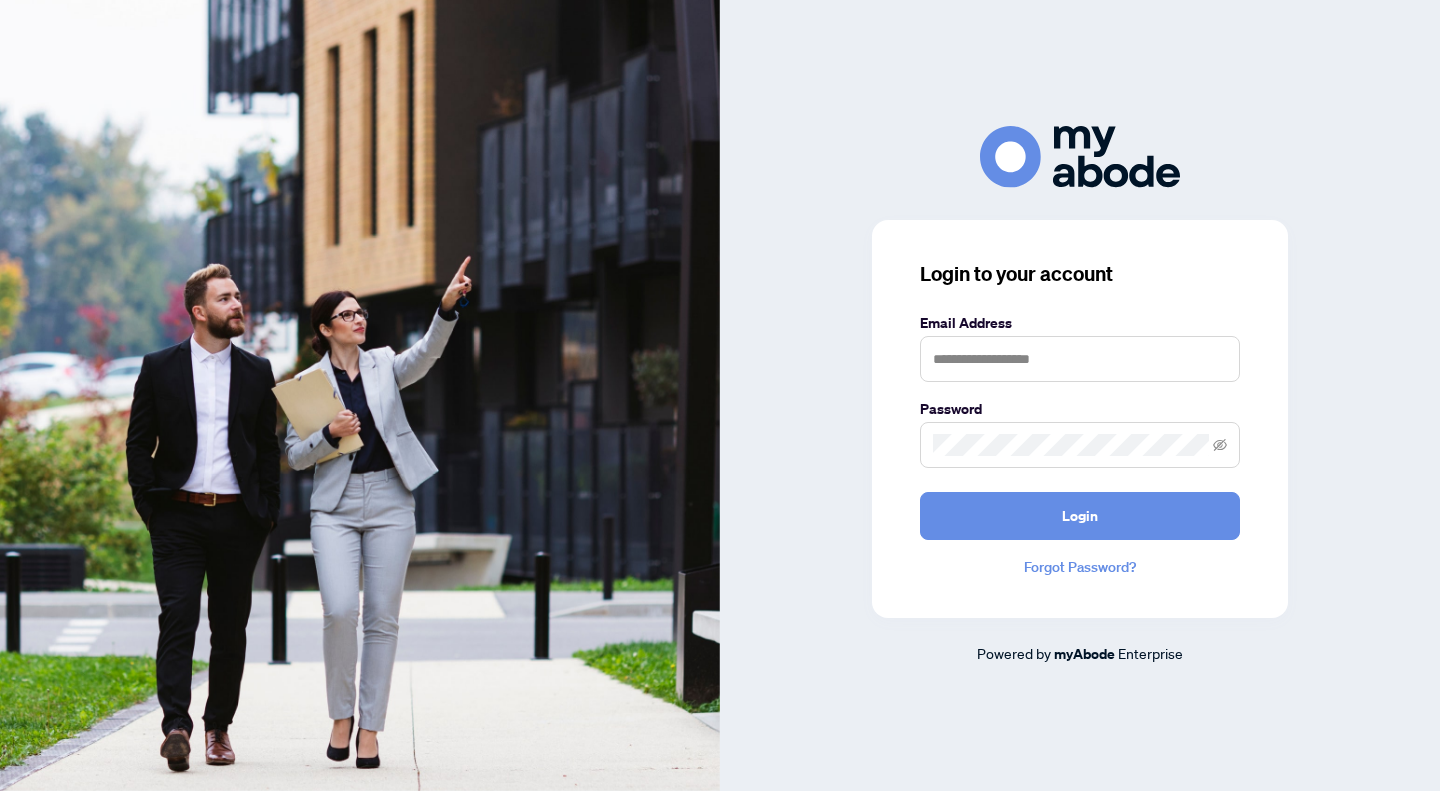 scroll, scrollTop: 0, scrollLeft: 0, axis: both 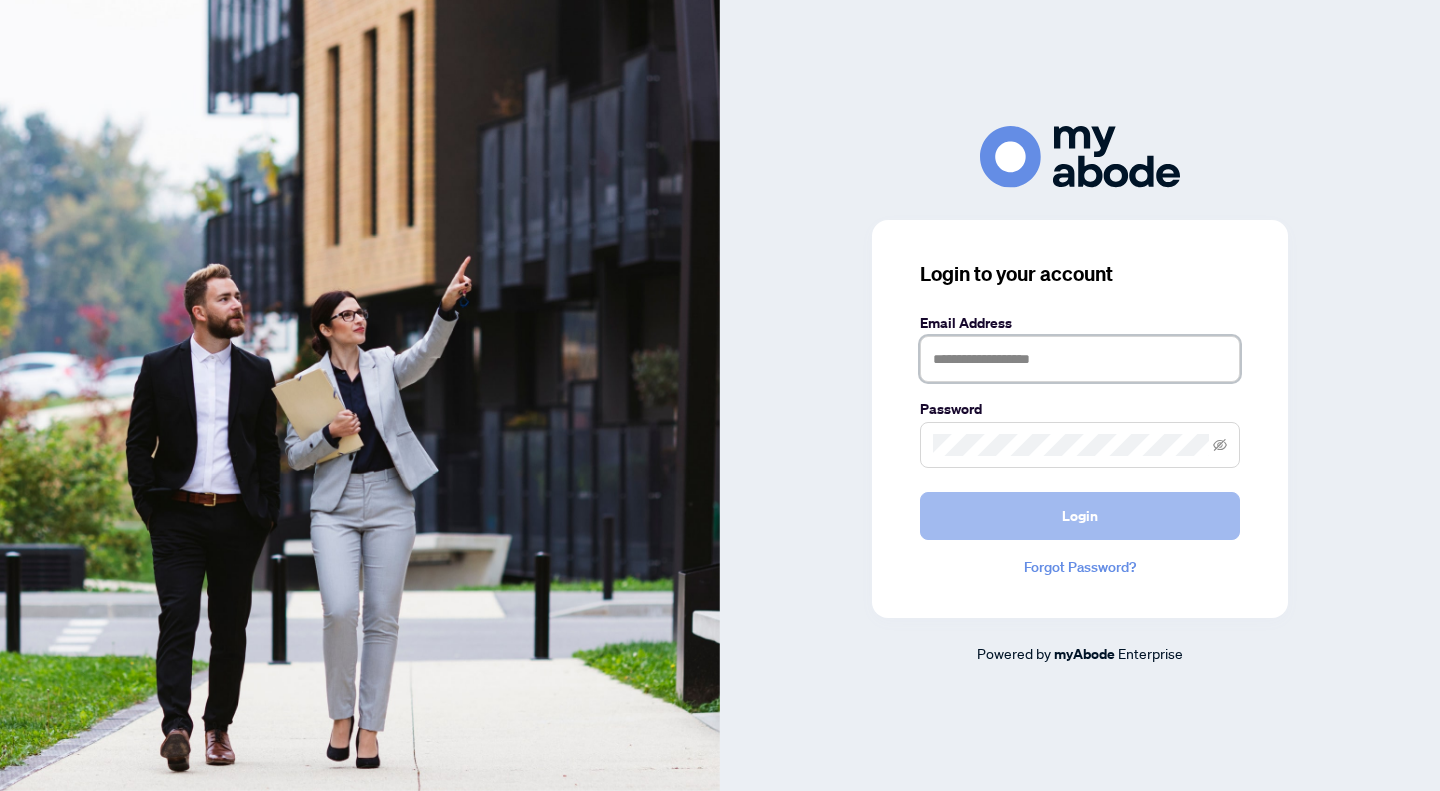 type on "**********" 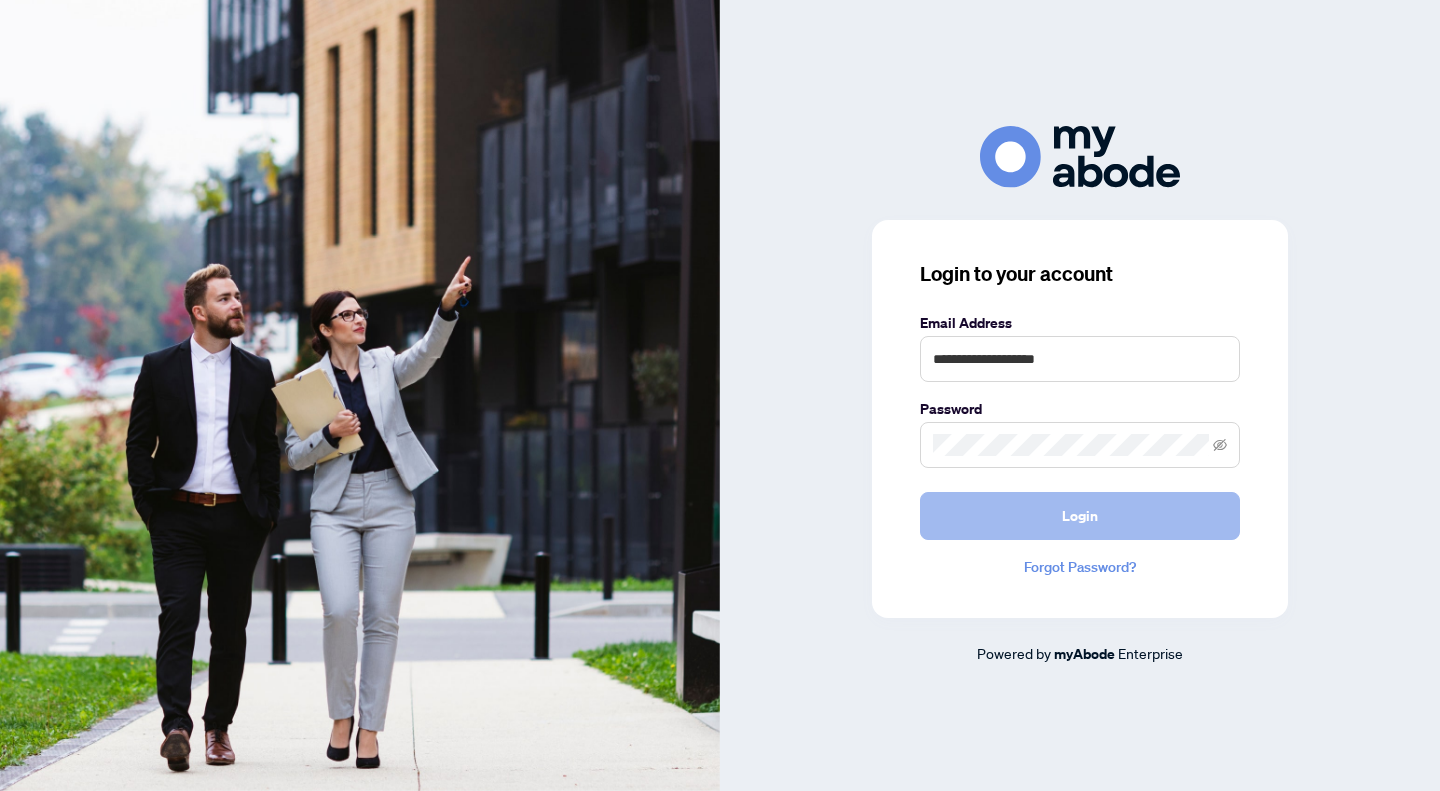 click on "Login" at bounding box center [1080, 516] 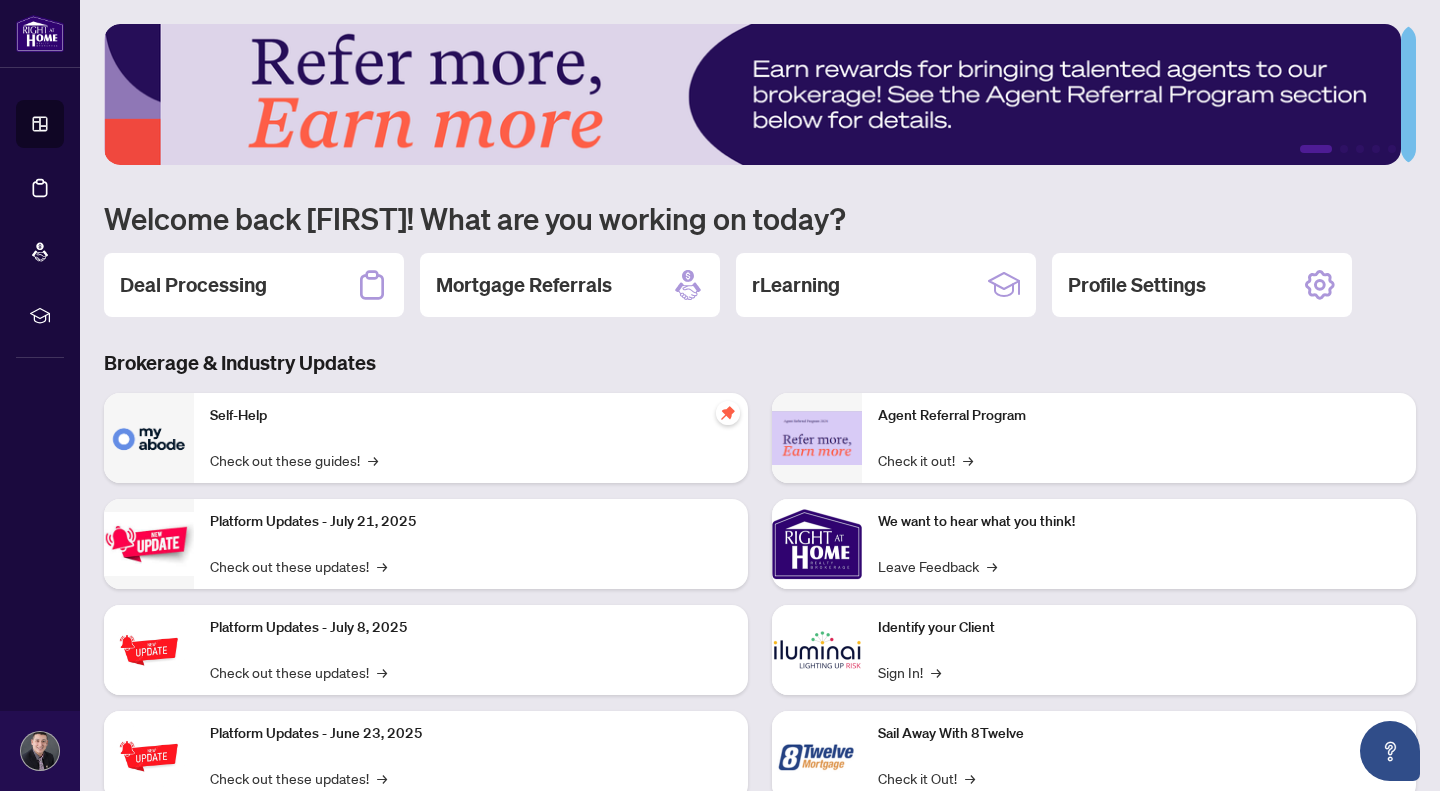 scroll, scrollTop: 0, scrollLeft: 0, axis: both 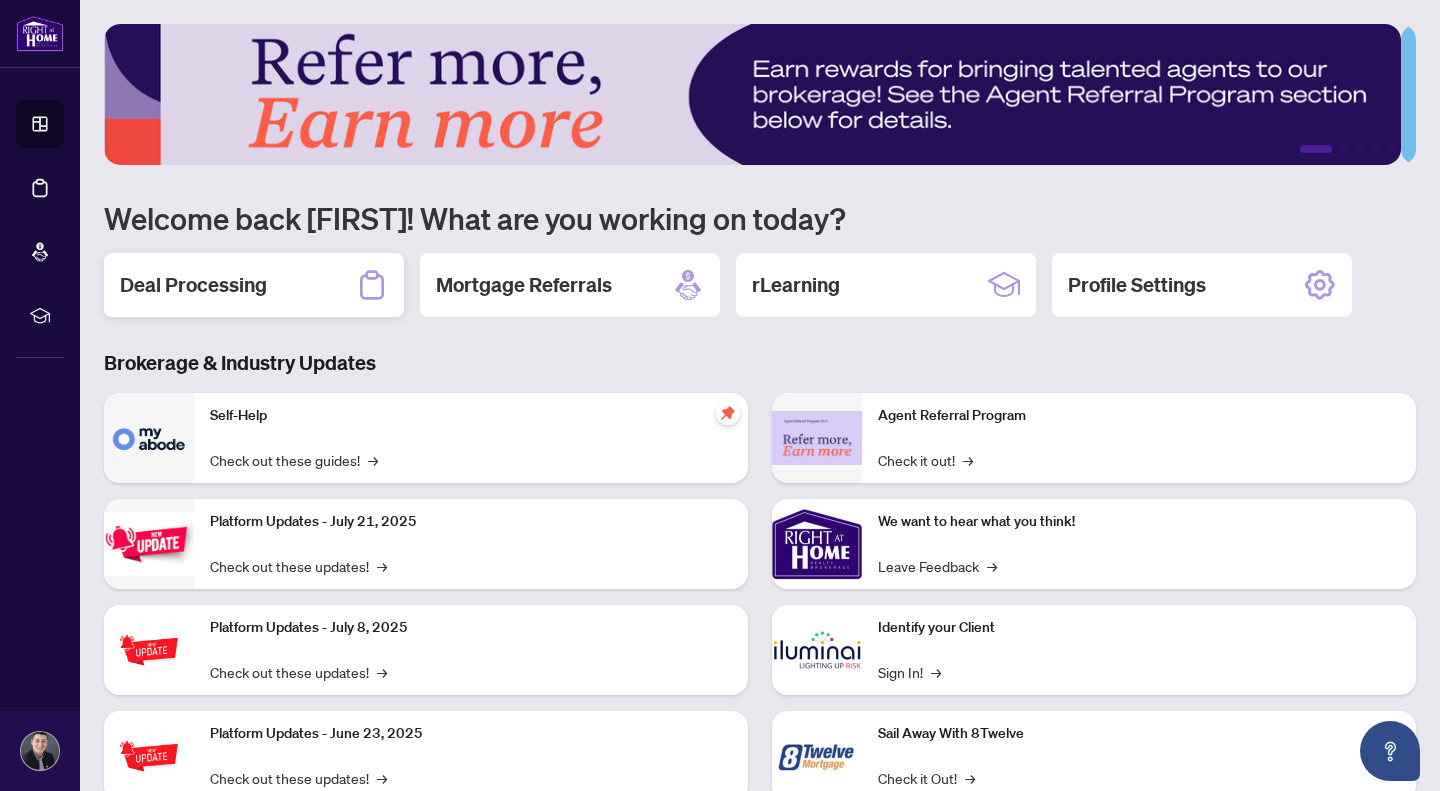 click on "Deal Processing" at bounding box center (254, 285) 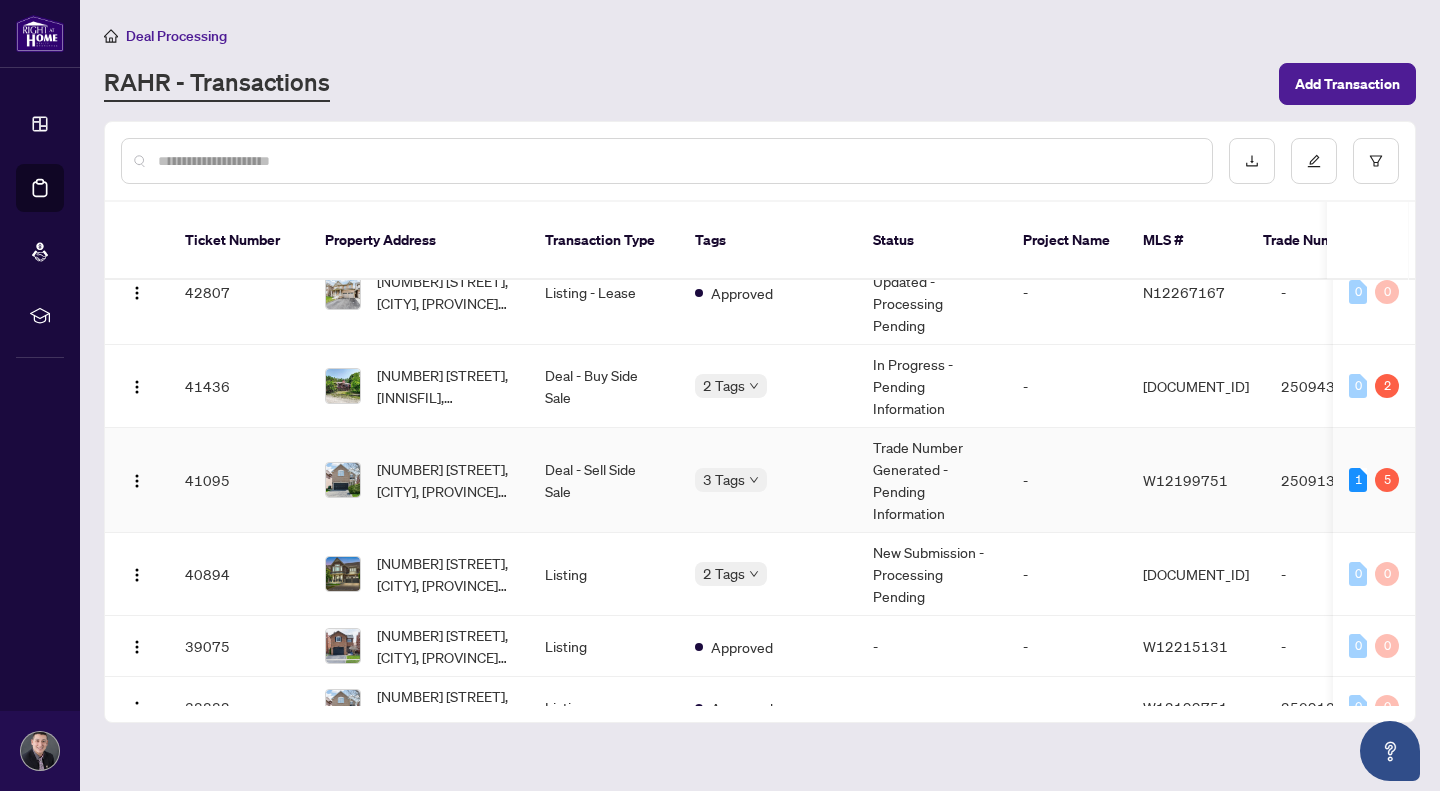 scroll, scrollTop: 0, scrollLeft: 0, axis: both 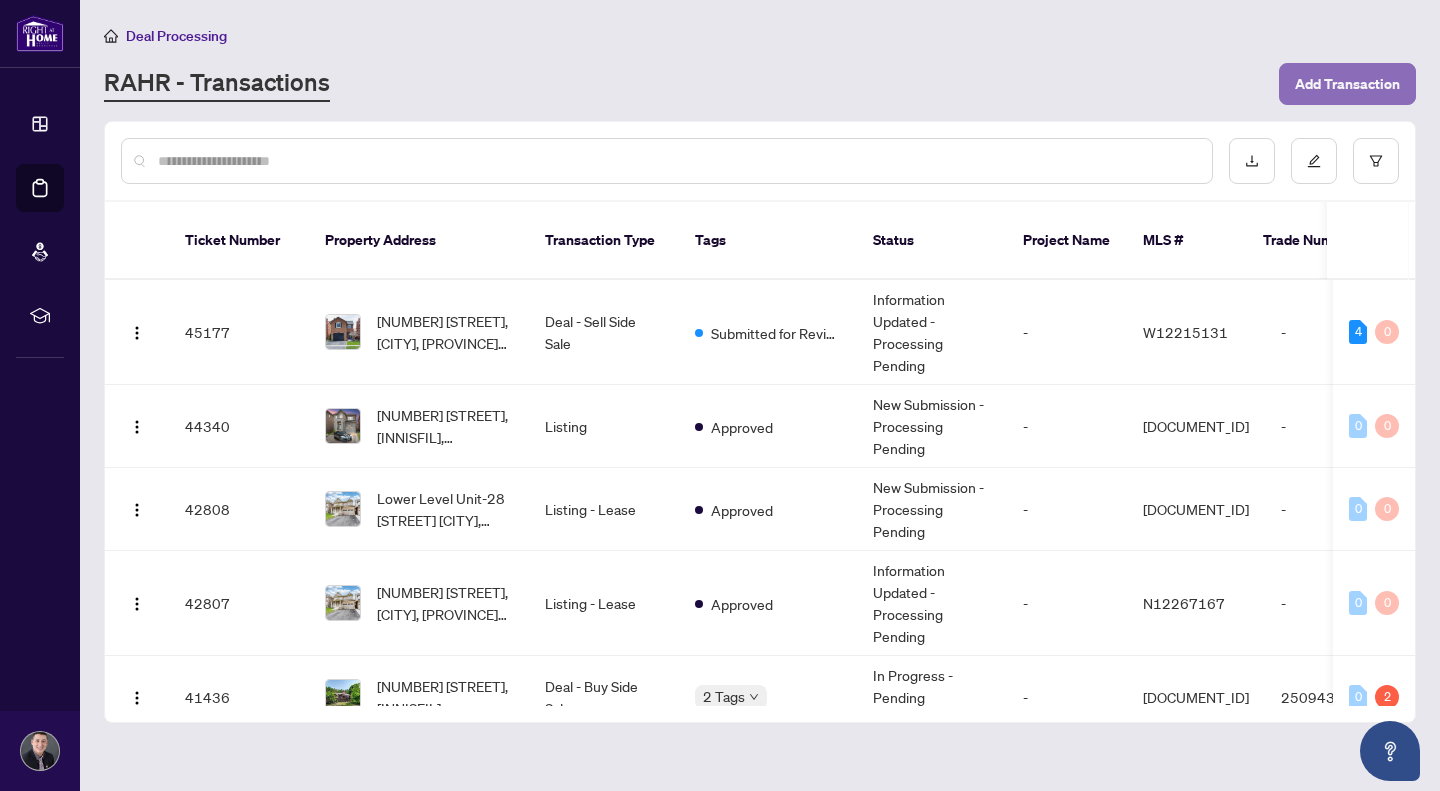 click on "Add Transaction" at bounding box center [1347, 84] 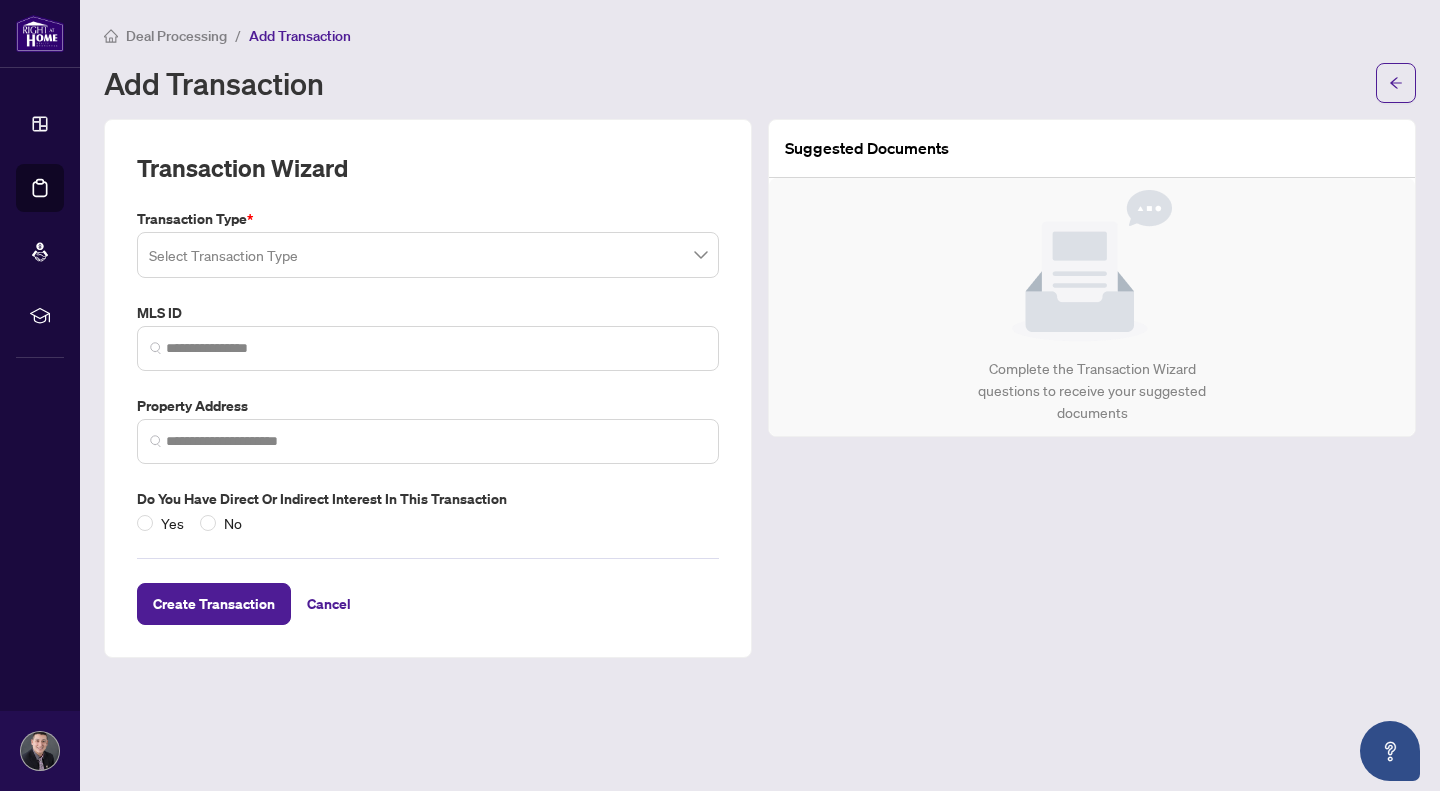 click at bounding box center [428, 255] 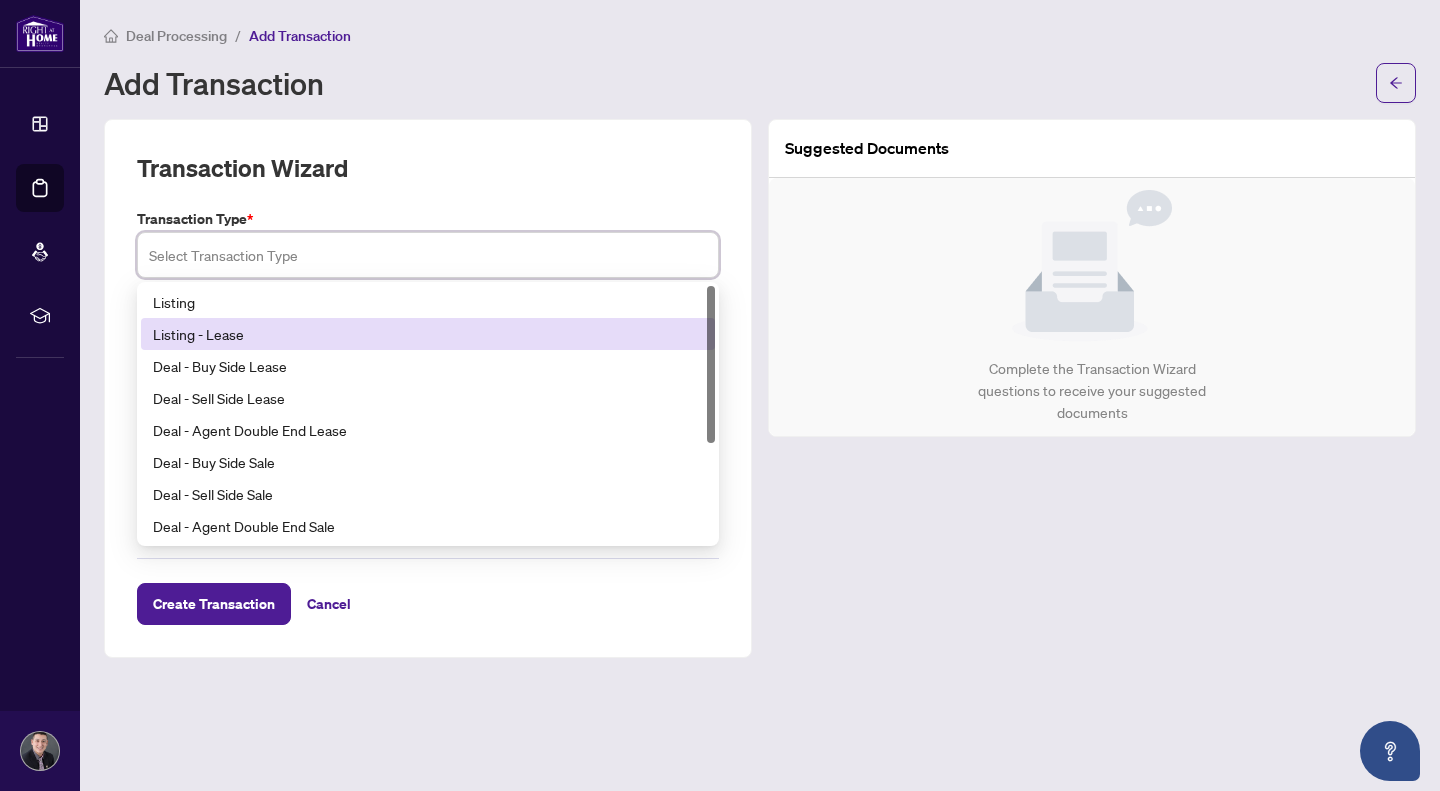 click on "Listing - Lease" at bounding box center (428, 334) 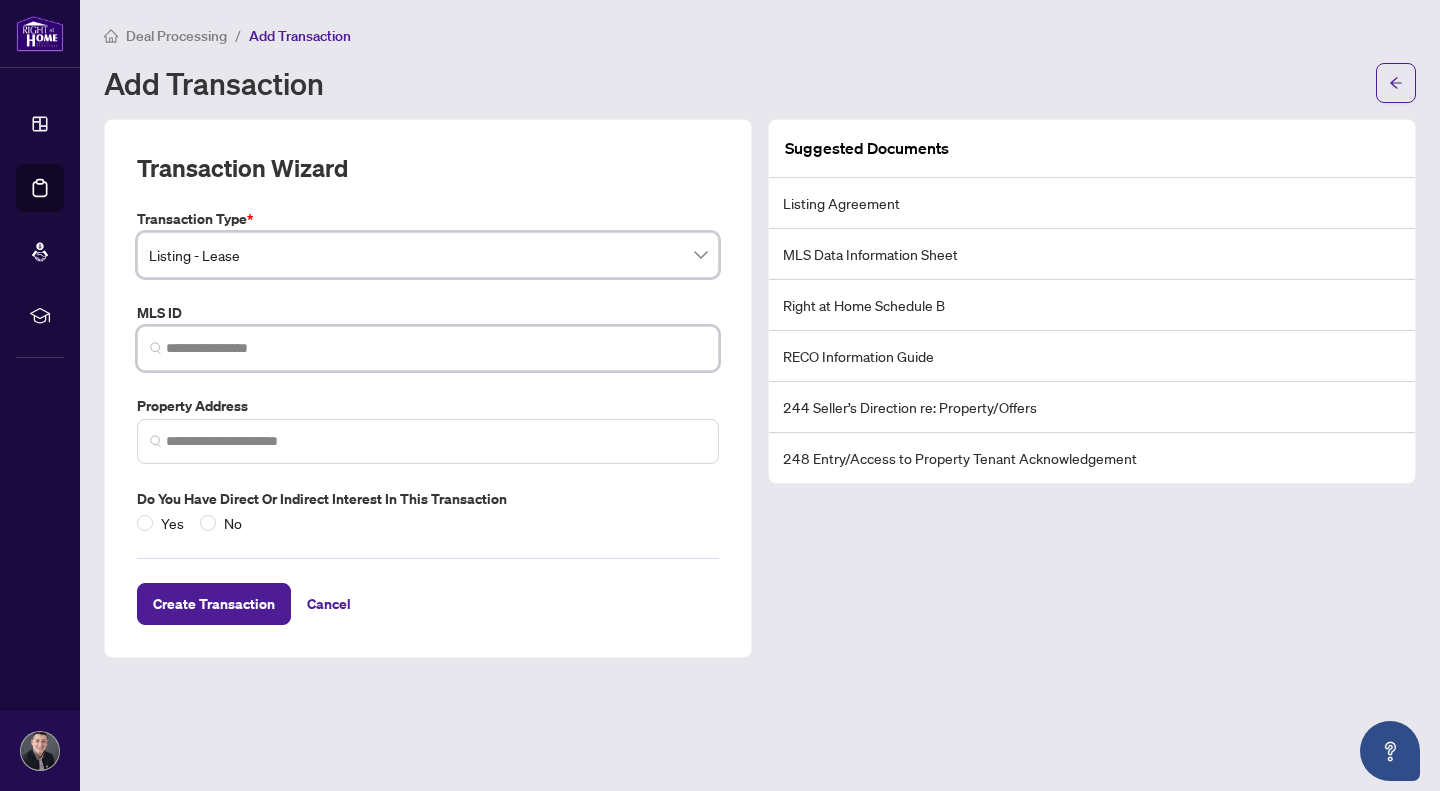 click at bounding box center (436, 348) 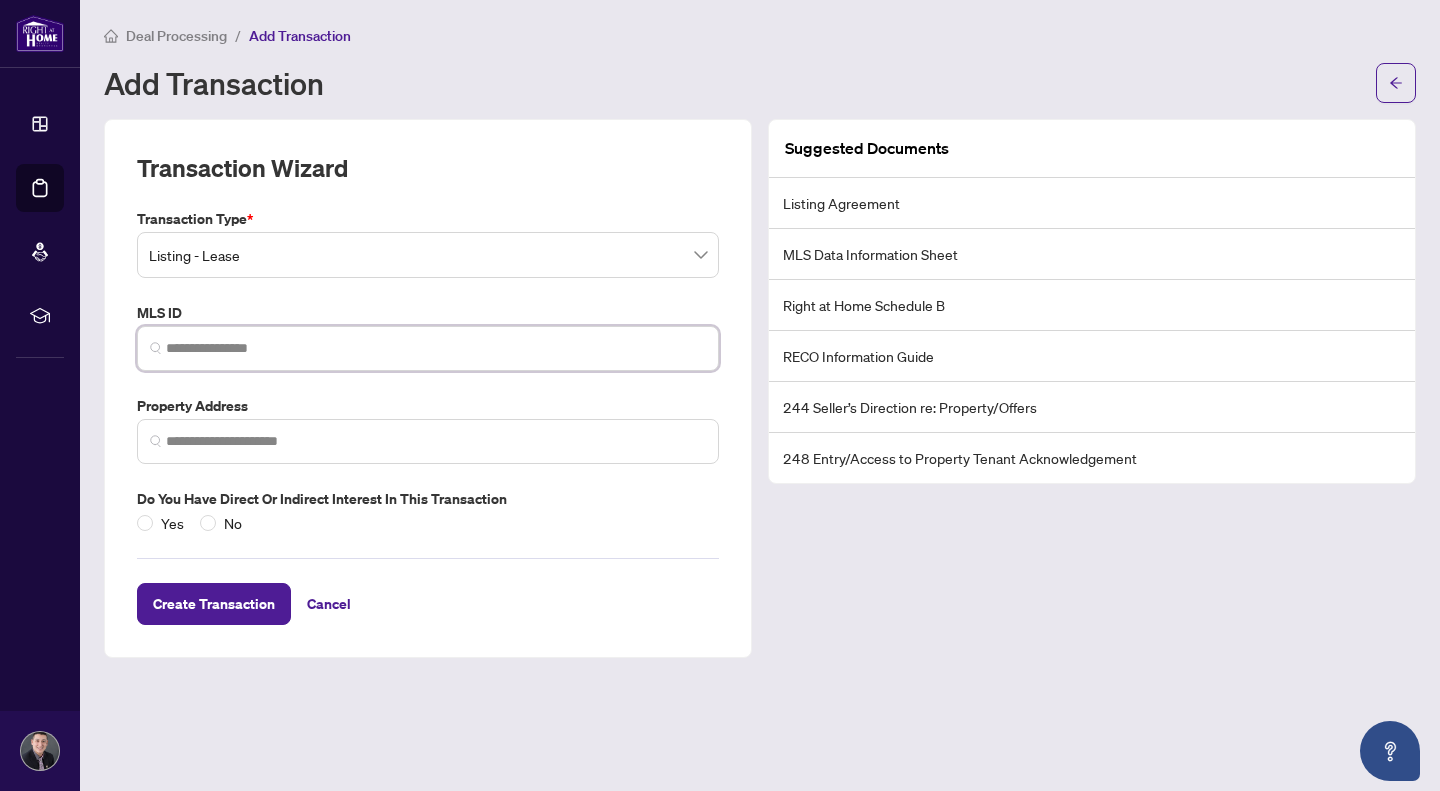 click at bounding box center [436, 348] 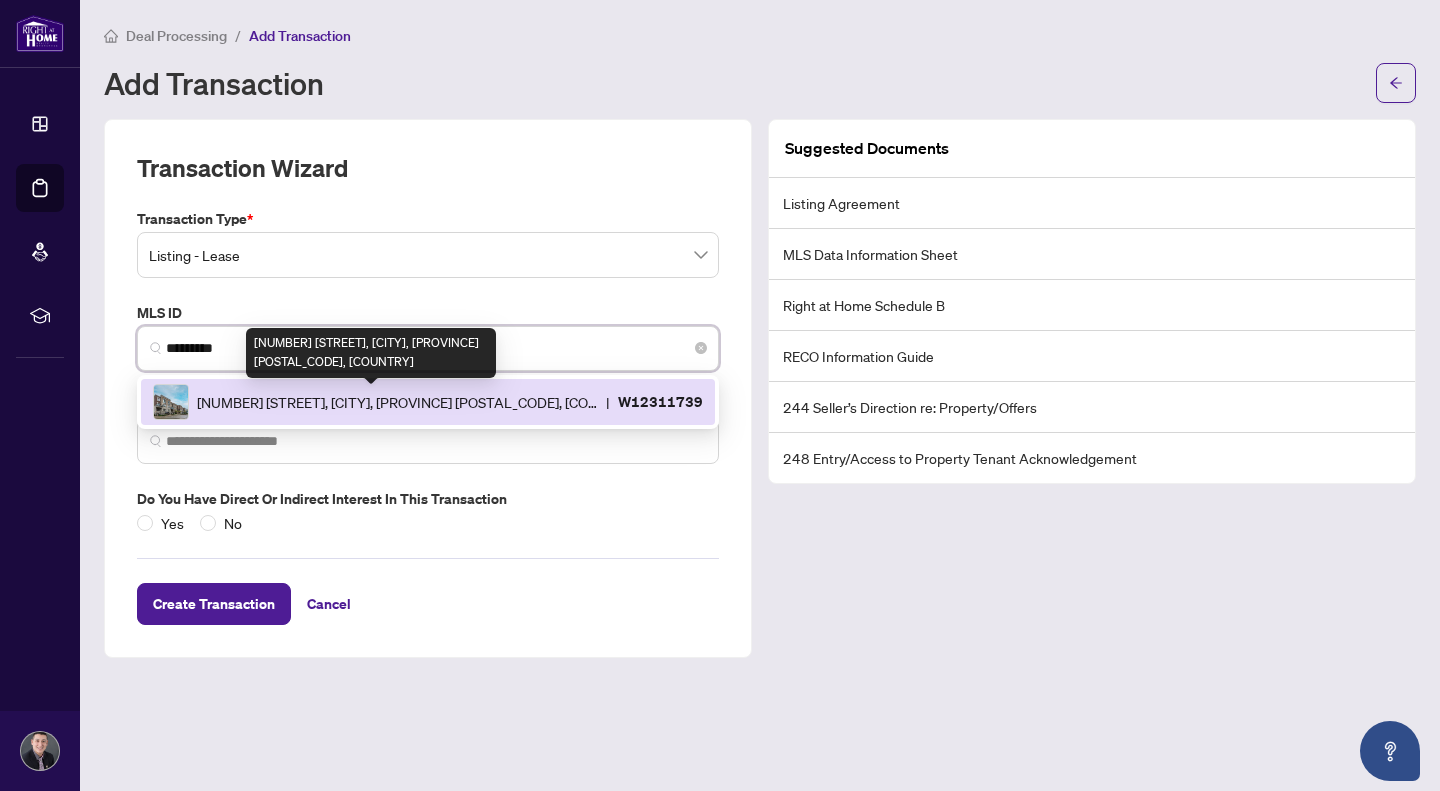 click on "[NUMBER] [STREET], [CITY], [PROVINCE] [POSTAL_CODE], [COUNTRY]" at bounding box center [397, 402] 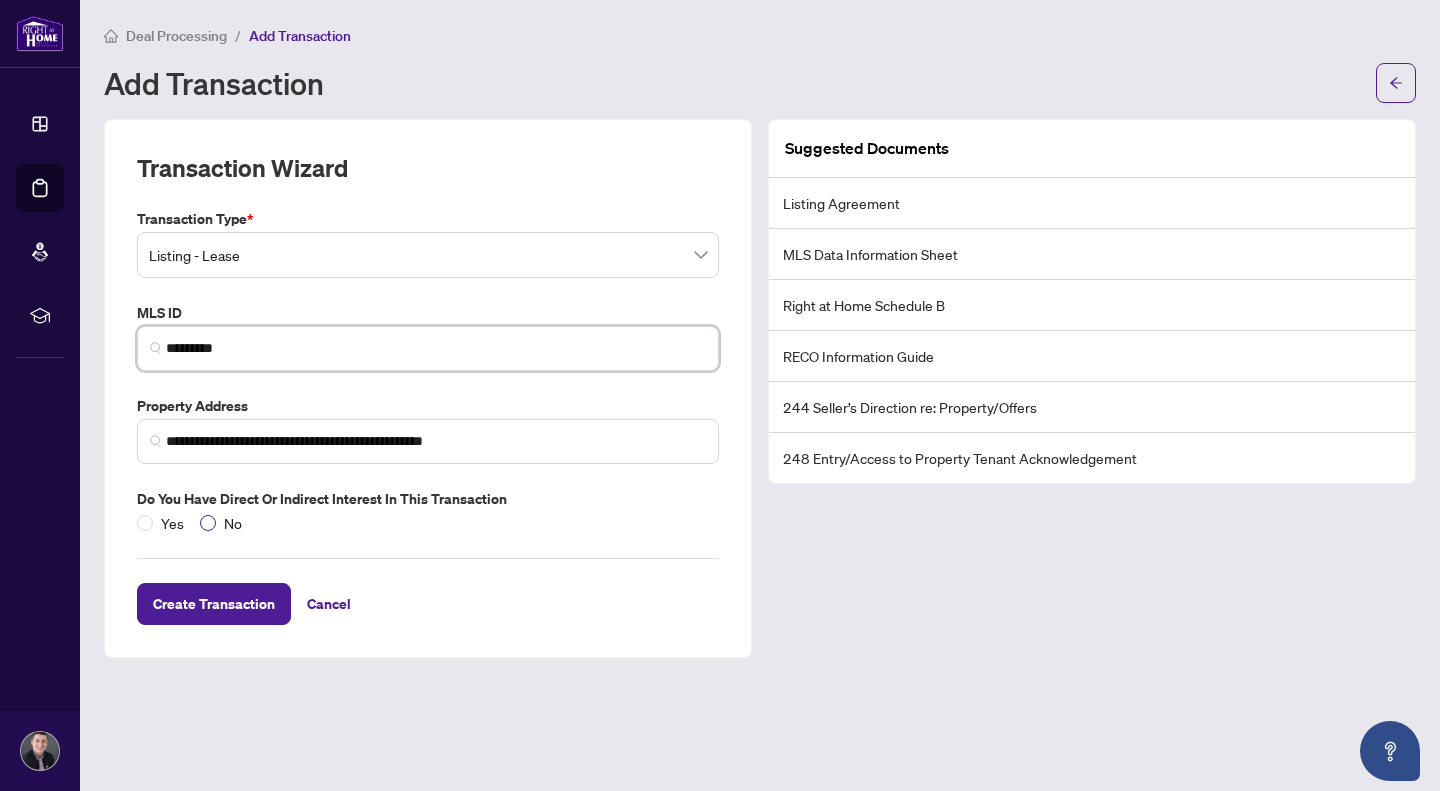 type on "*********" 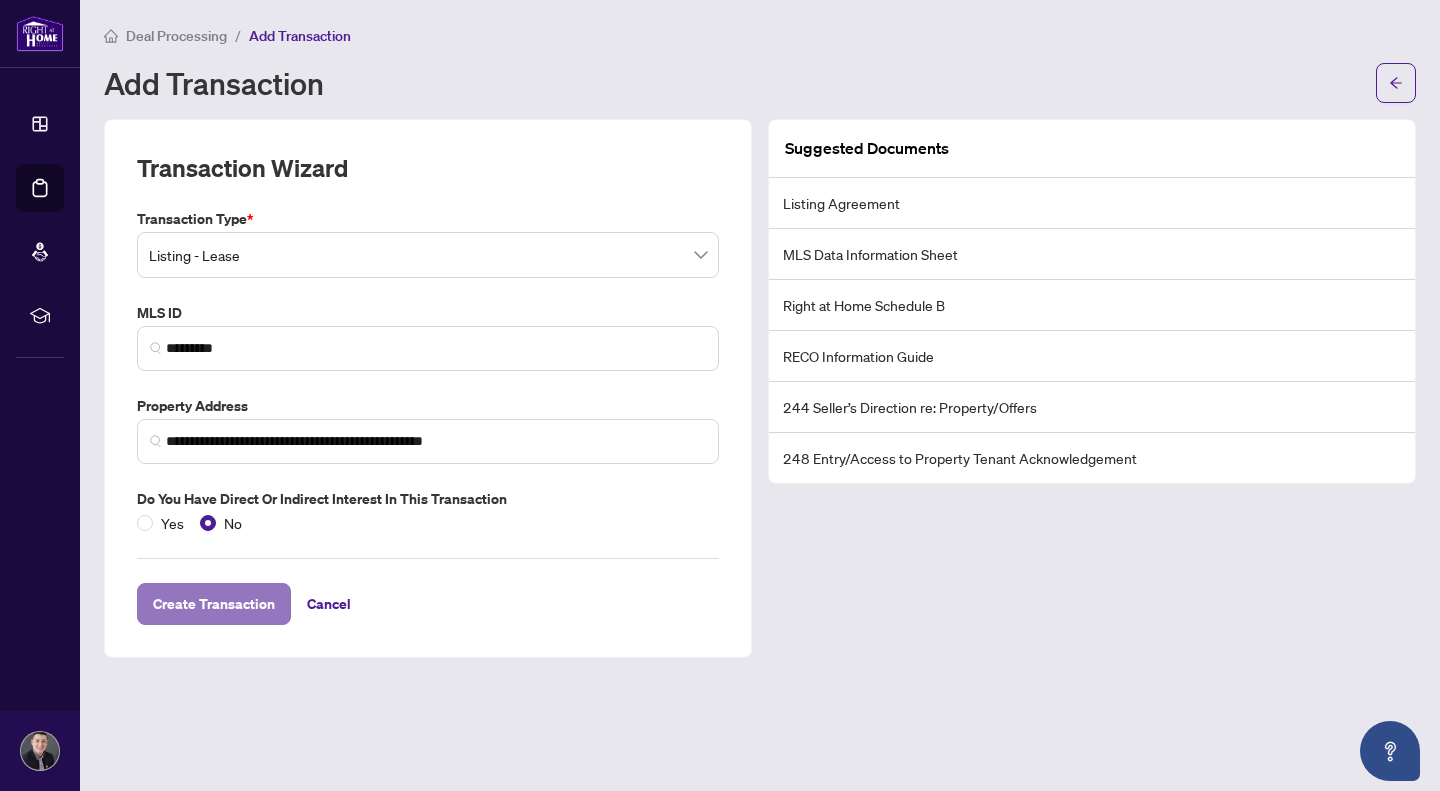 click on "Create Transaction" at bounding box center (214, 604) 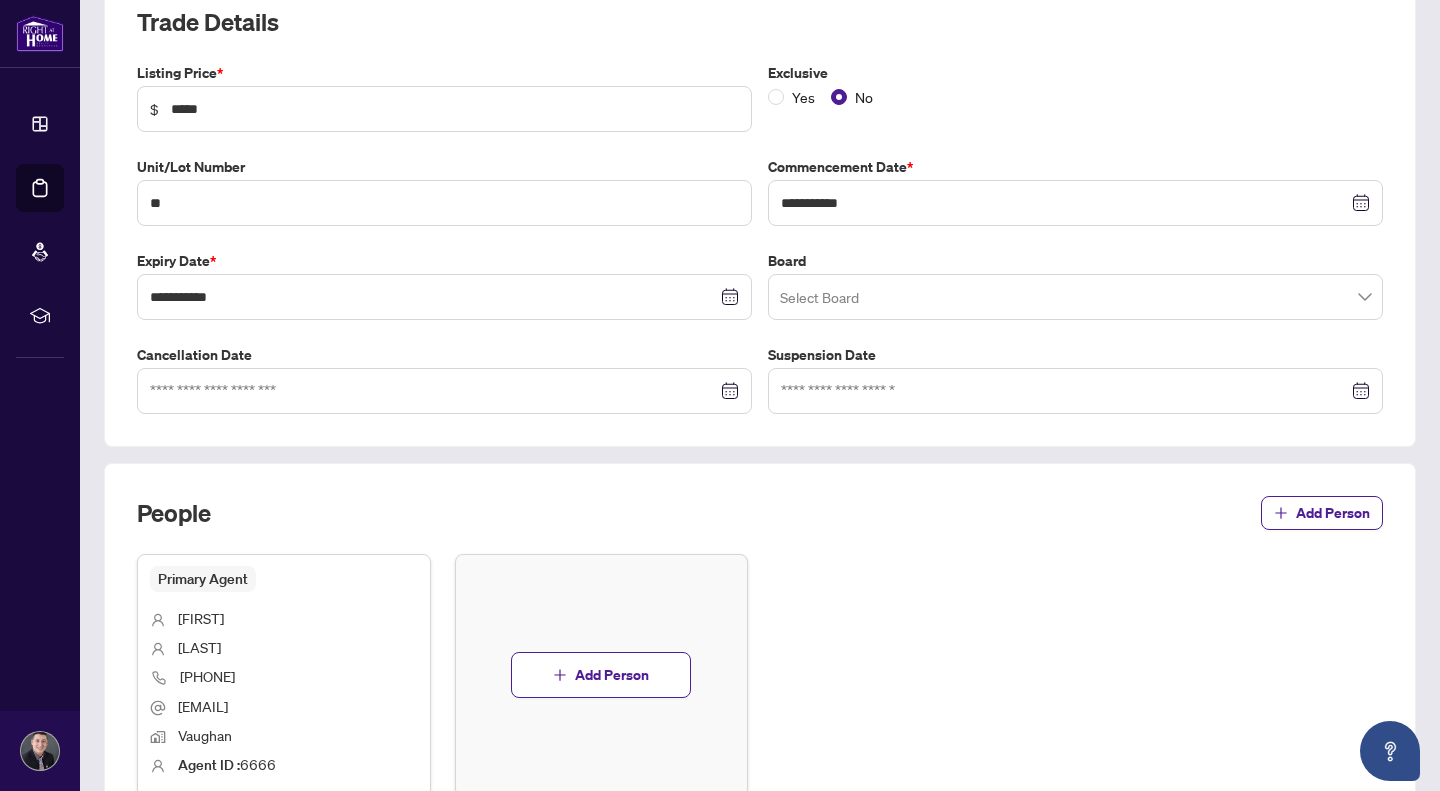 scroll, scrollTop: 489, scrollLeft: 0, axis: vertical 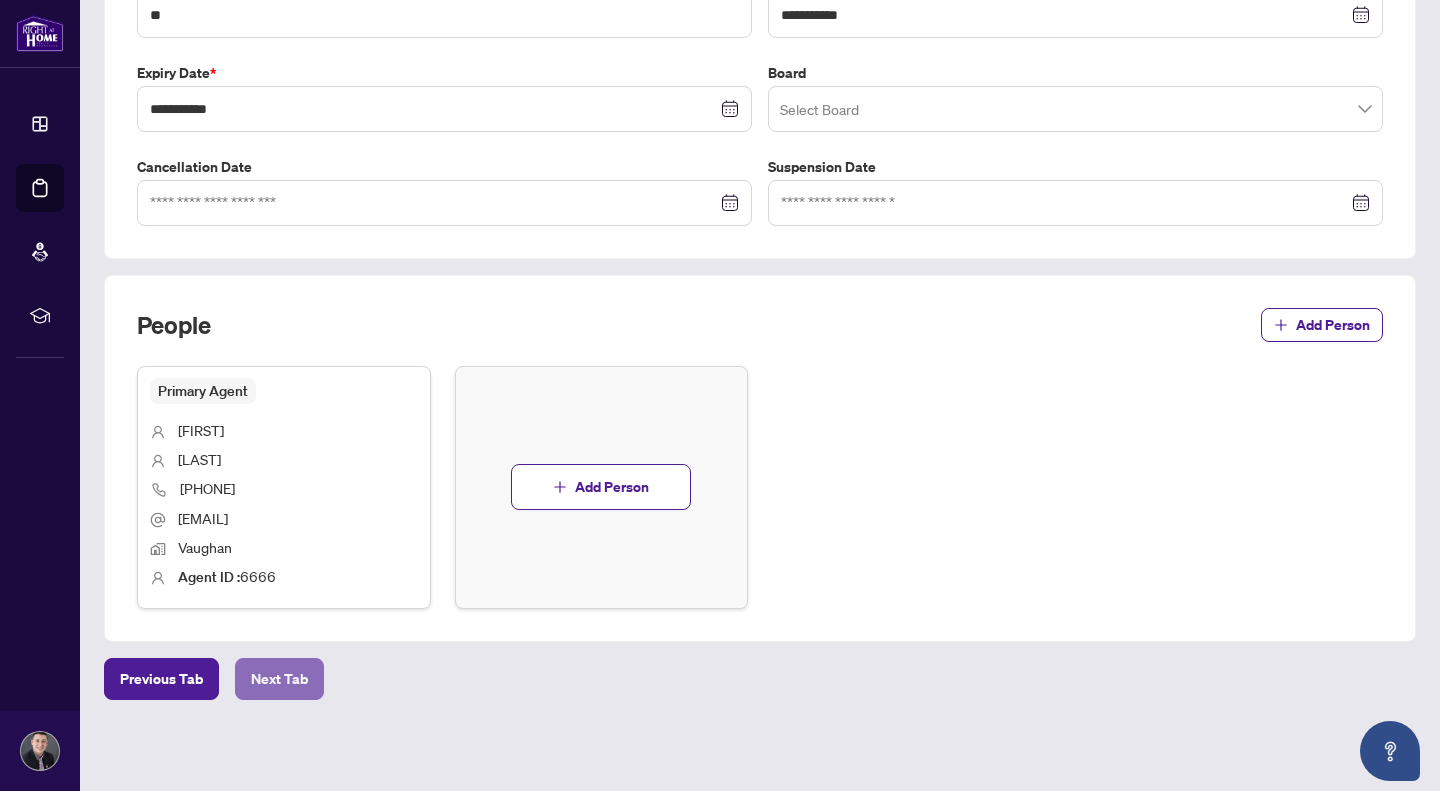 click on "Next Tab" at bounding box center [279, 679] 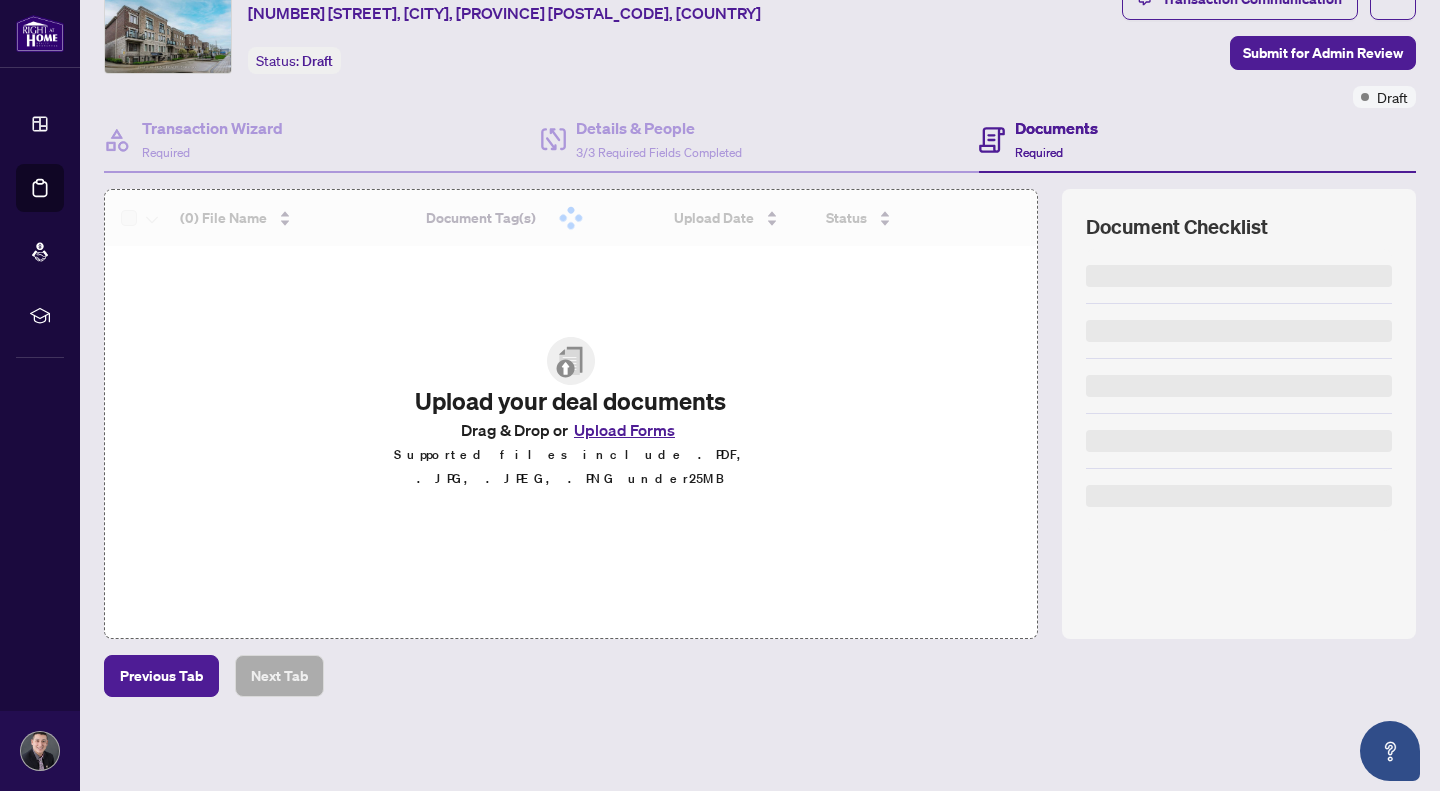 scroll, scrollTop: 83, scrollLeft: 0, axis: vertical 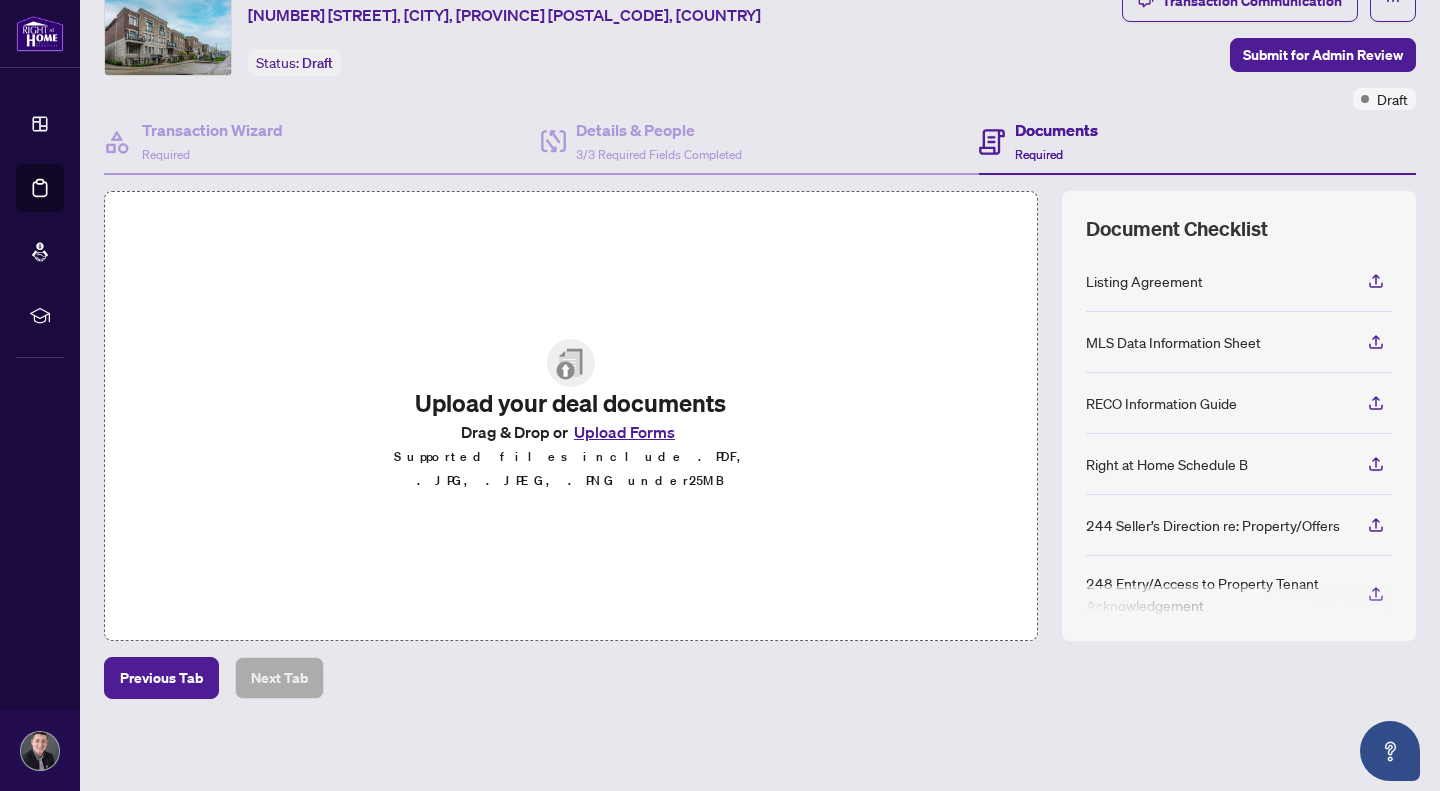 click on "Upload Forms" at bounding box center [624, 432] 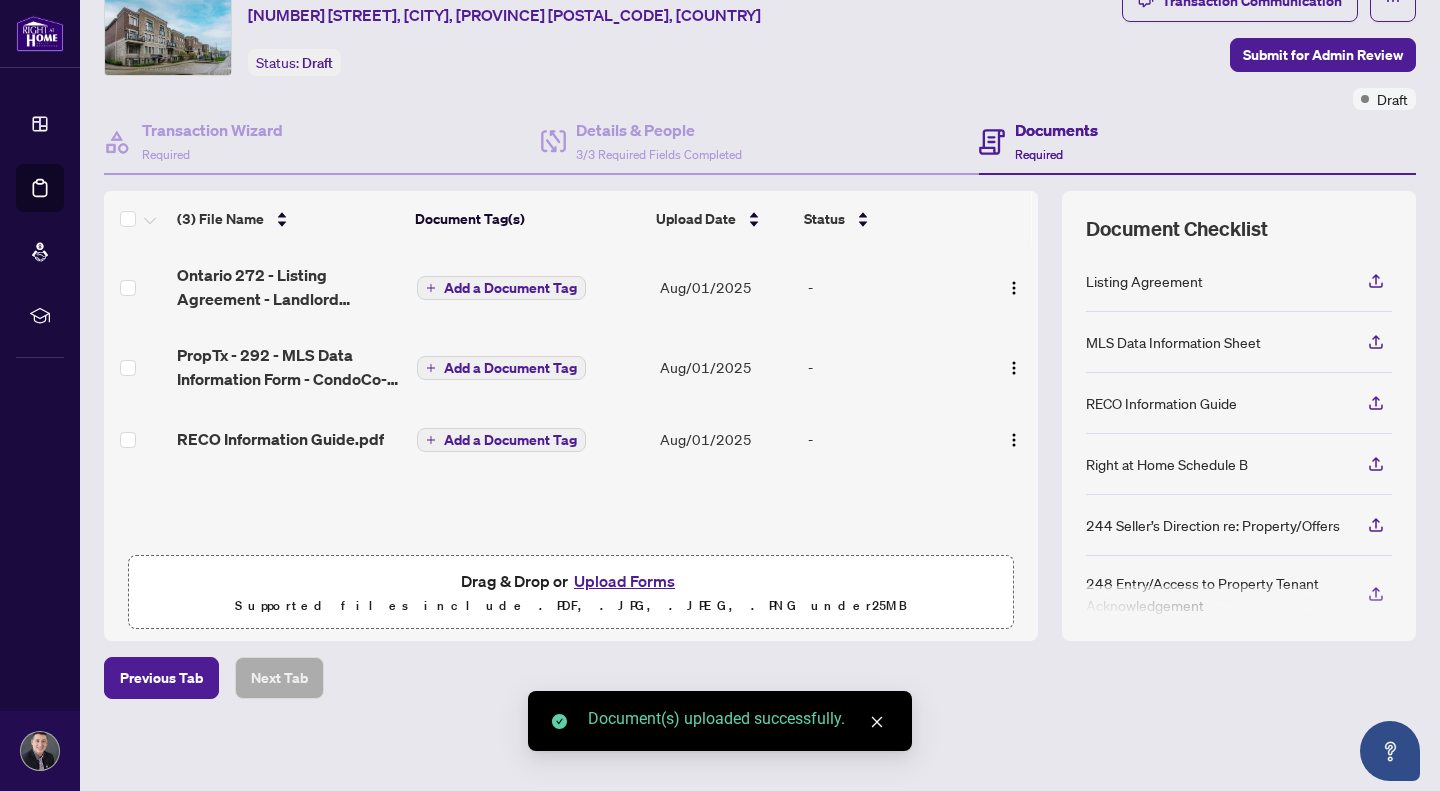 click on "Add a Document Tag" at bounding box center [510, 288] 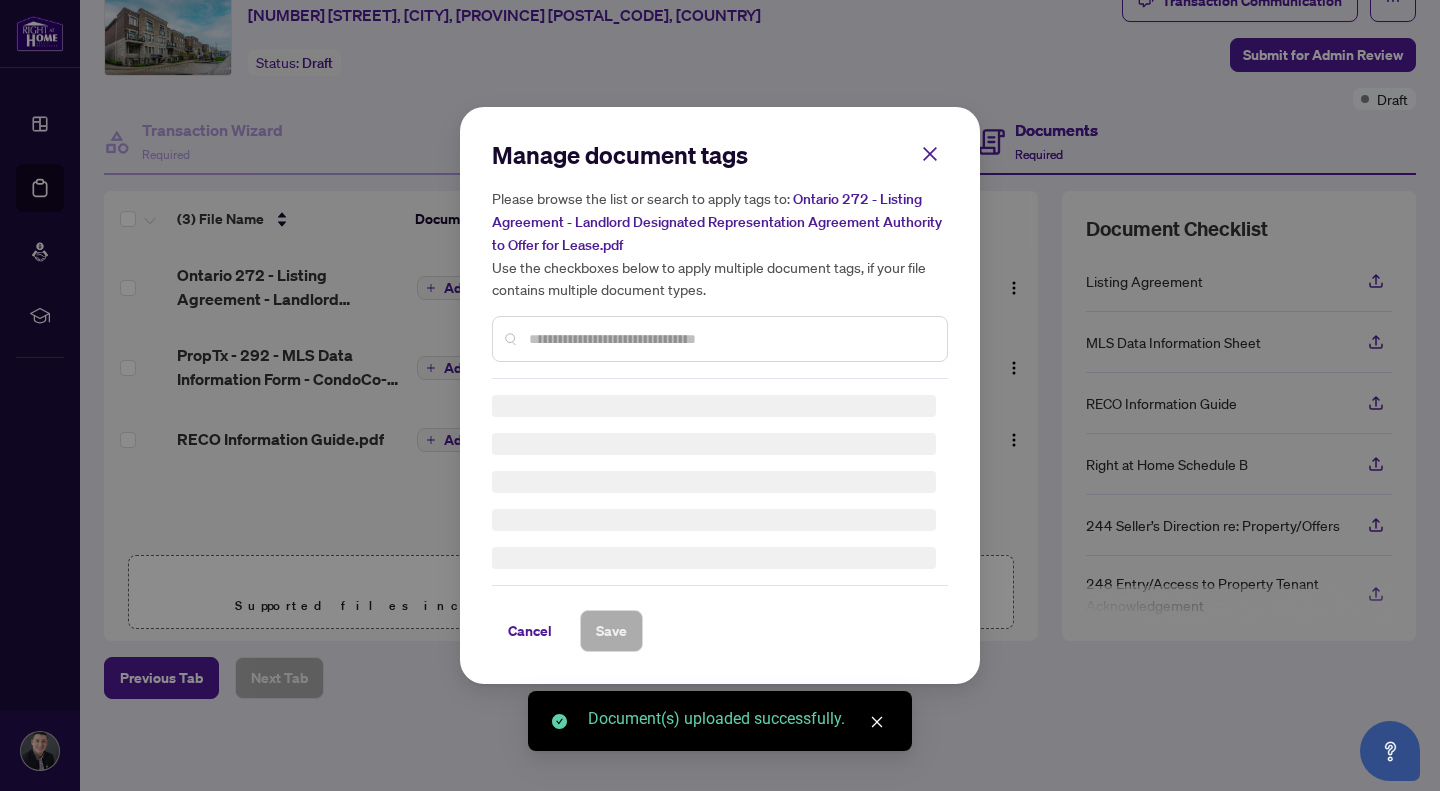 click on "Manage document tags Please browse the list or search to apply tags to:   Ontario 272 - Listing Agreement - Landlord Designated Representation Agreement Authority to Offer for Lease.pdf   Use the checkboxes below to apply multiple document tags, if your file contains multiple document types." at bounding box center [720, 259] 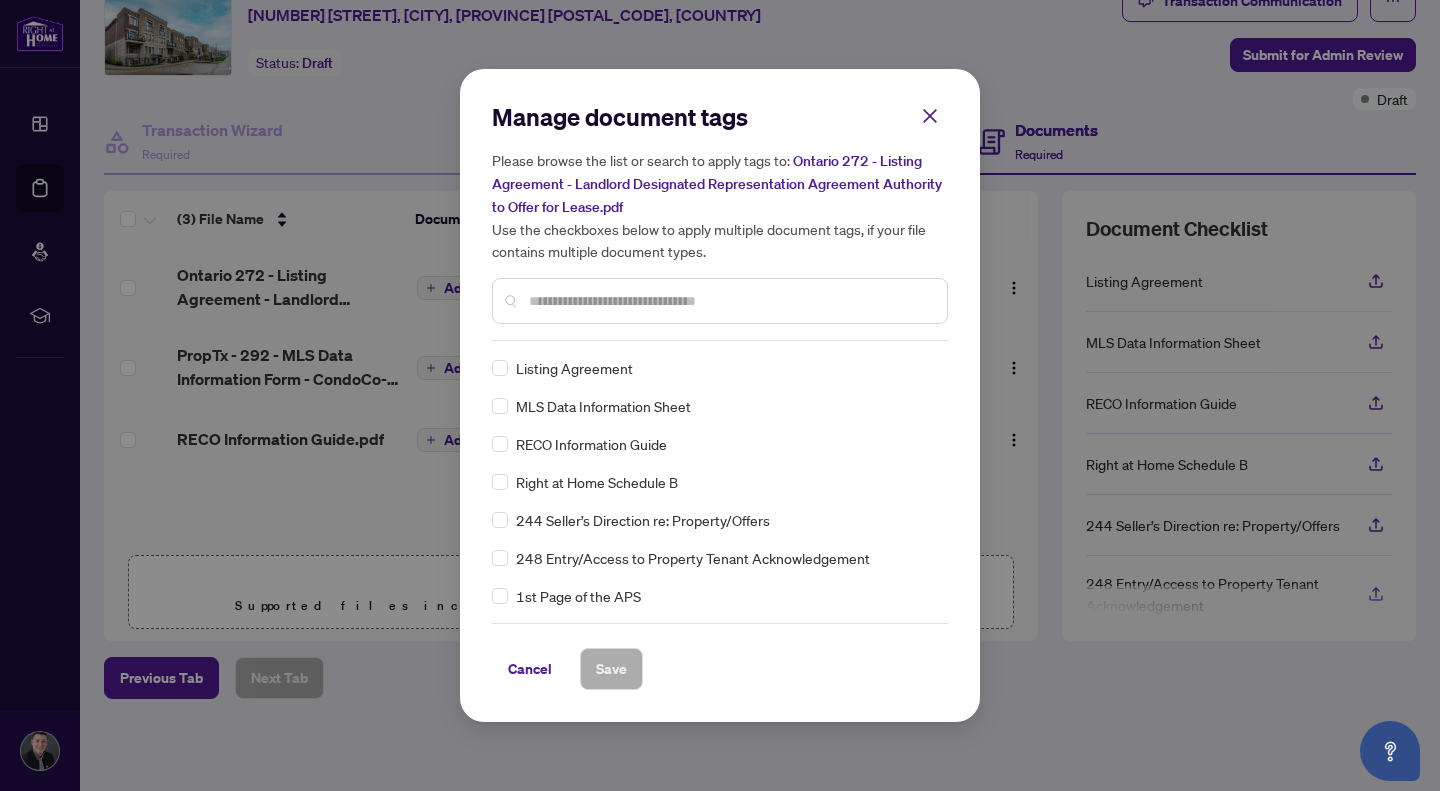 click at bounding box center [720, 301] 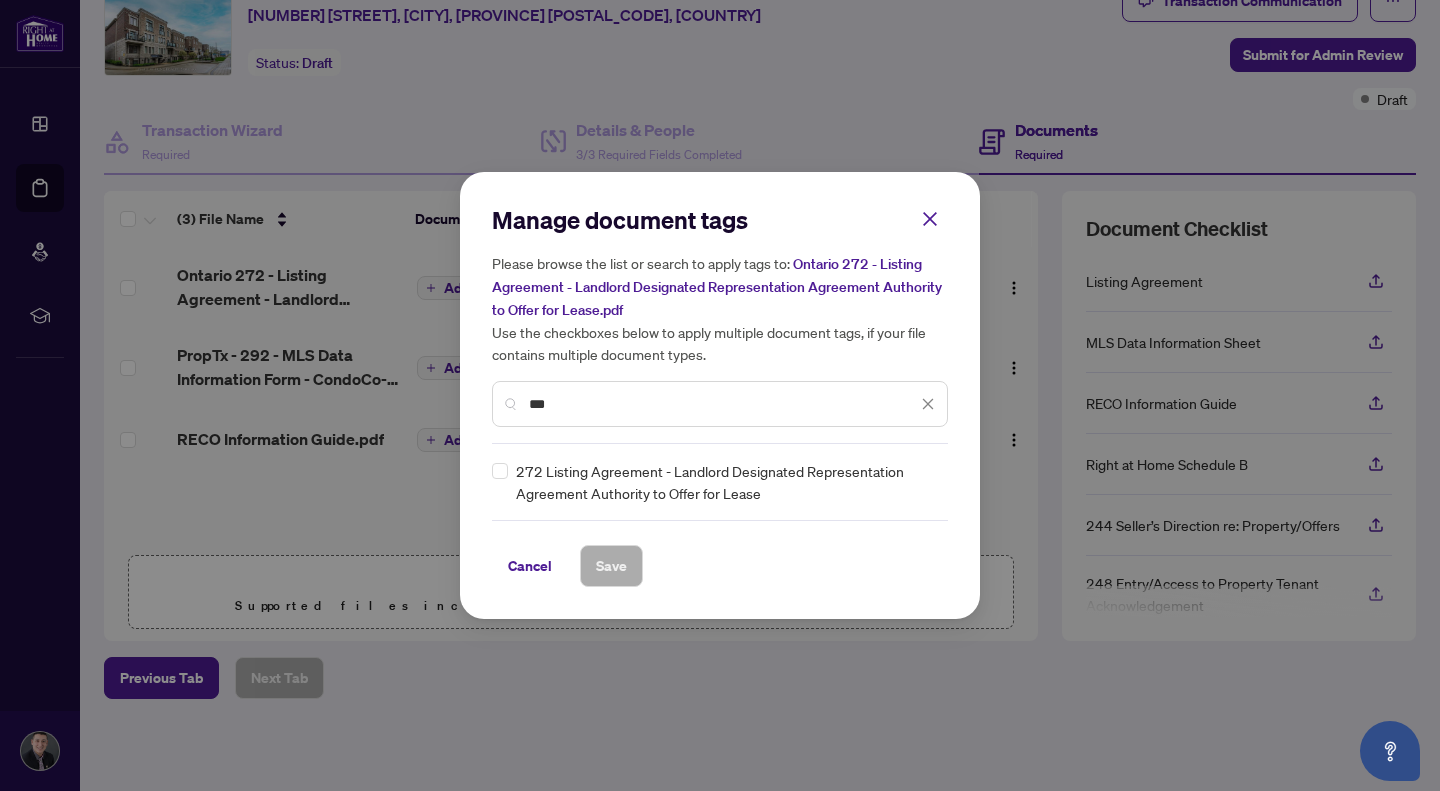 type on "***" 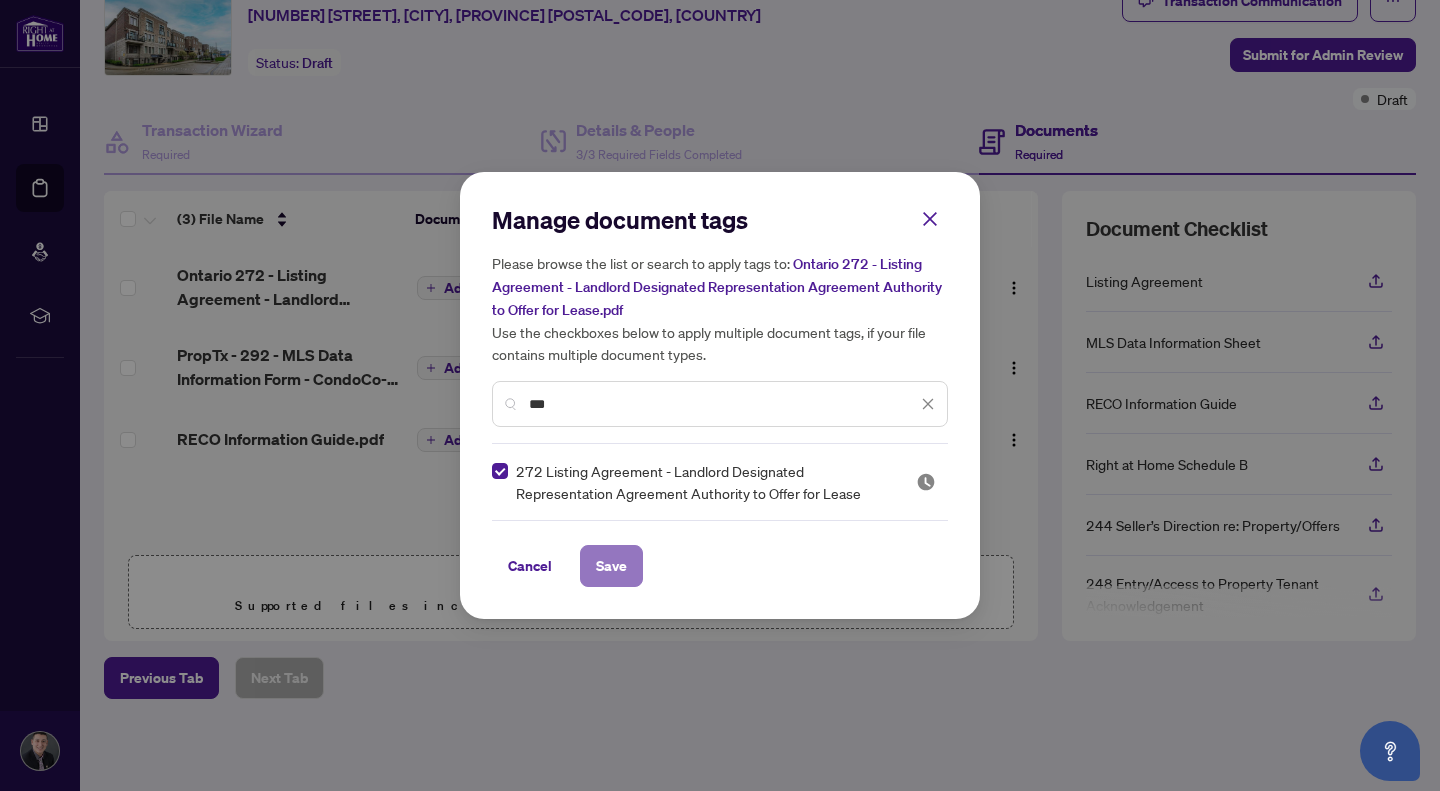 click on "Save" at bounding box center [611, 566] 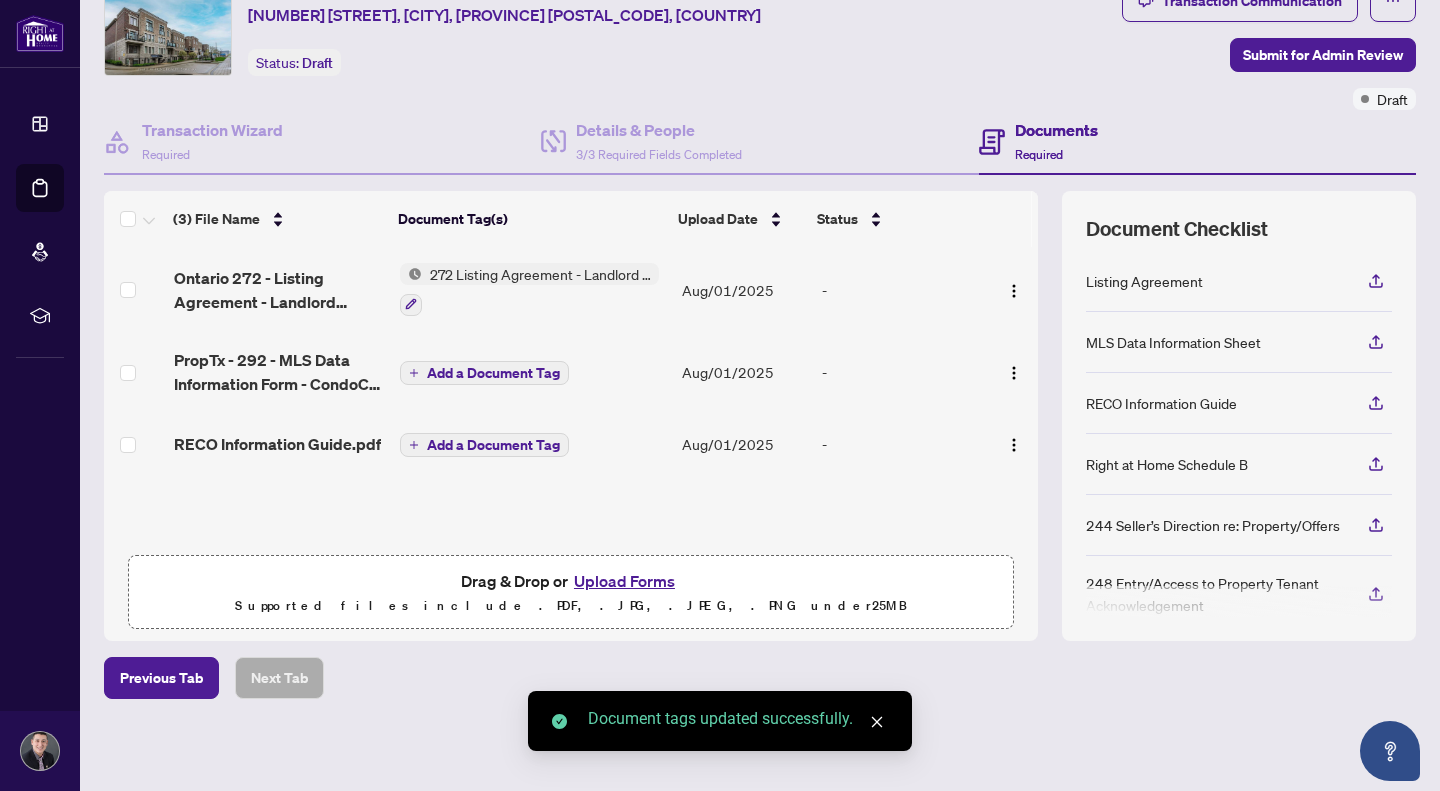 click on "Add a Document Tag" at bounding box center (493, 373) 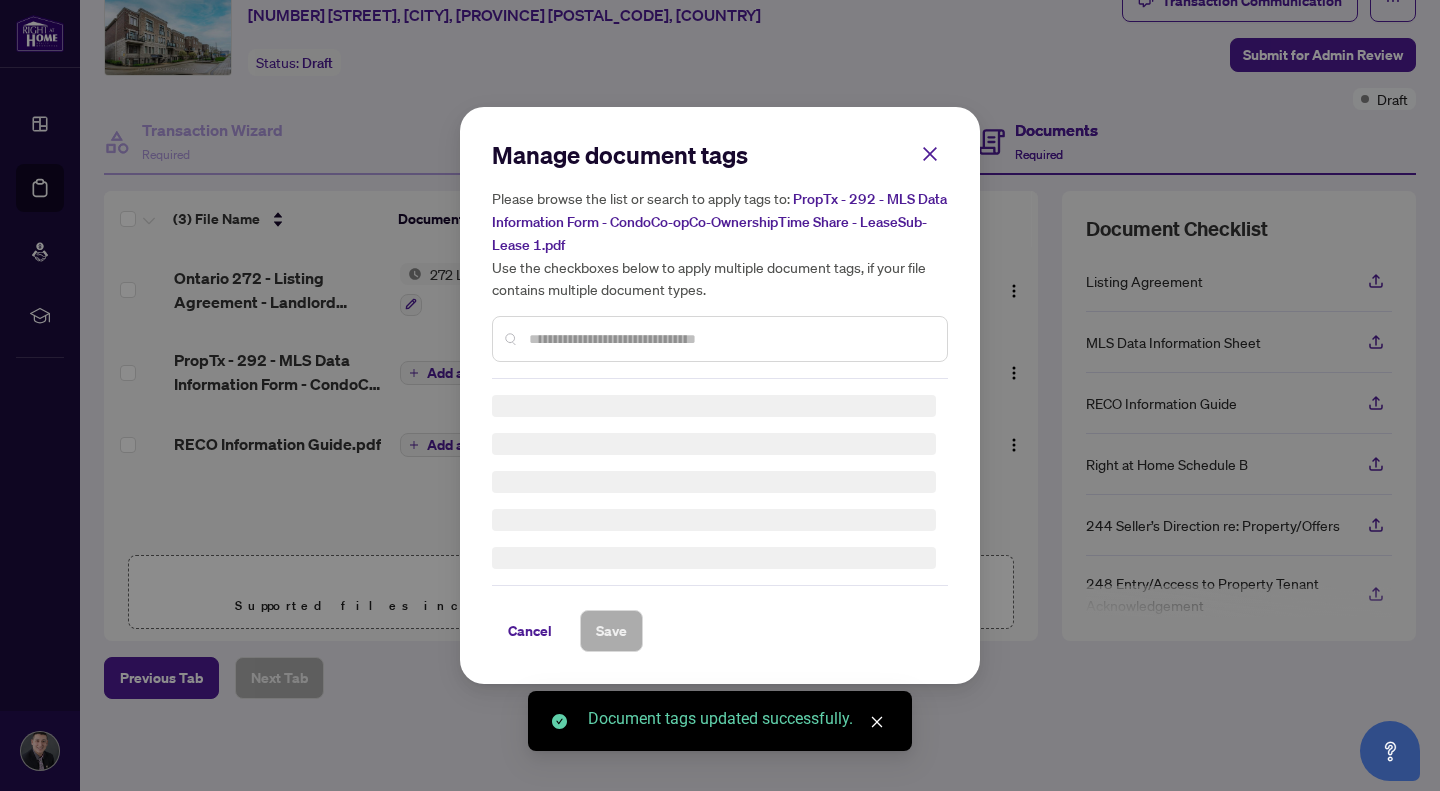 click on "Manage document tags Please browse the list or search to apply tags to:   PropTx - 292 - MLS Data Information Form - CondoCo-opCo-OwnershipTime Share - LeaseSub-Lease 1.pdf   Use the checkboxes below to apply multiple document tags, if your file contains multiple document types.   Cancel Save" at bounding box center [720, 395] 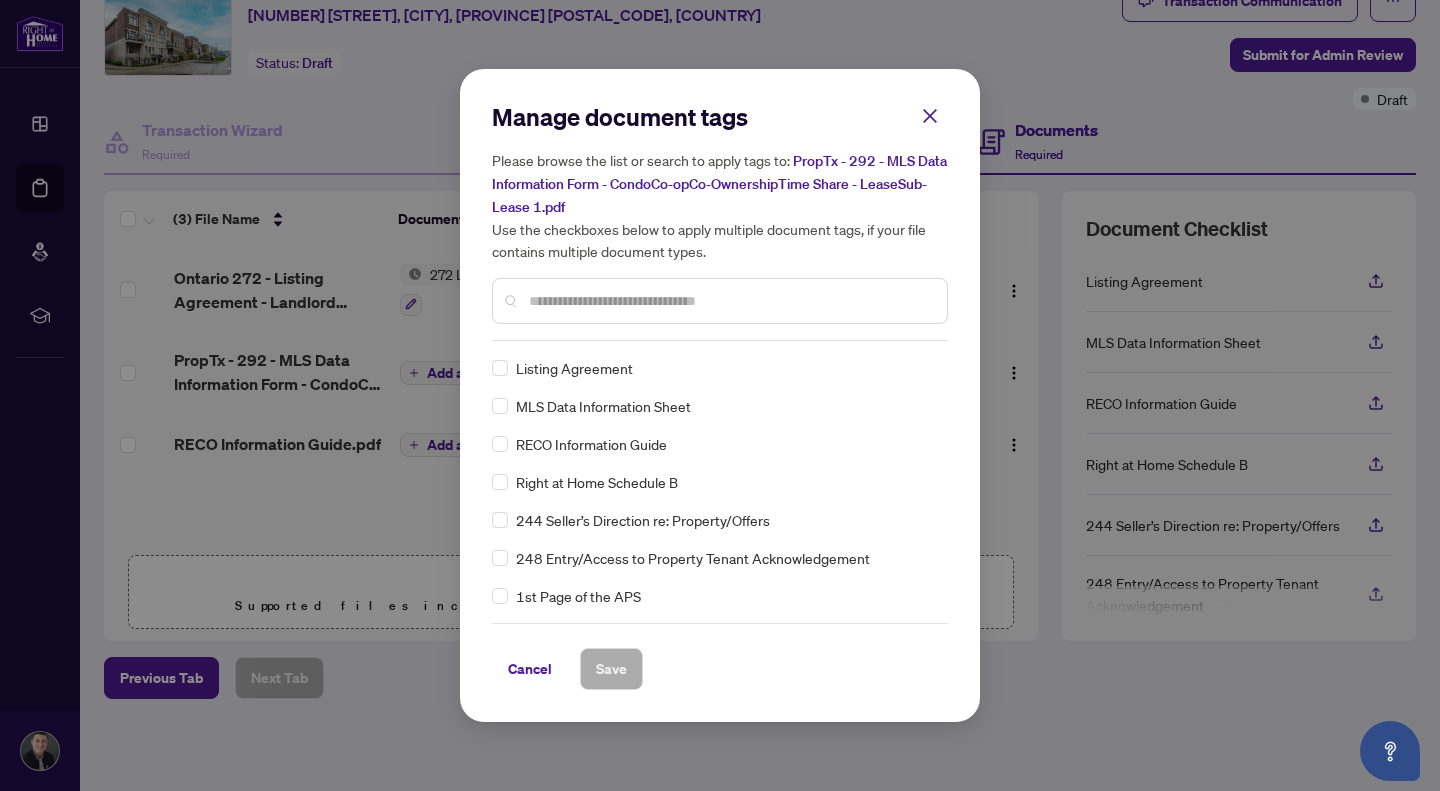 click at bounding box center [720, 301] 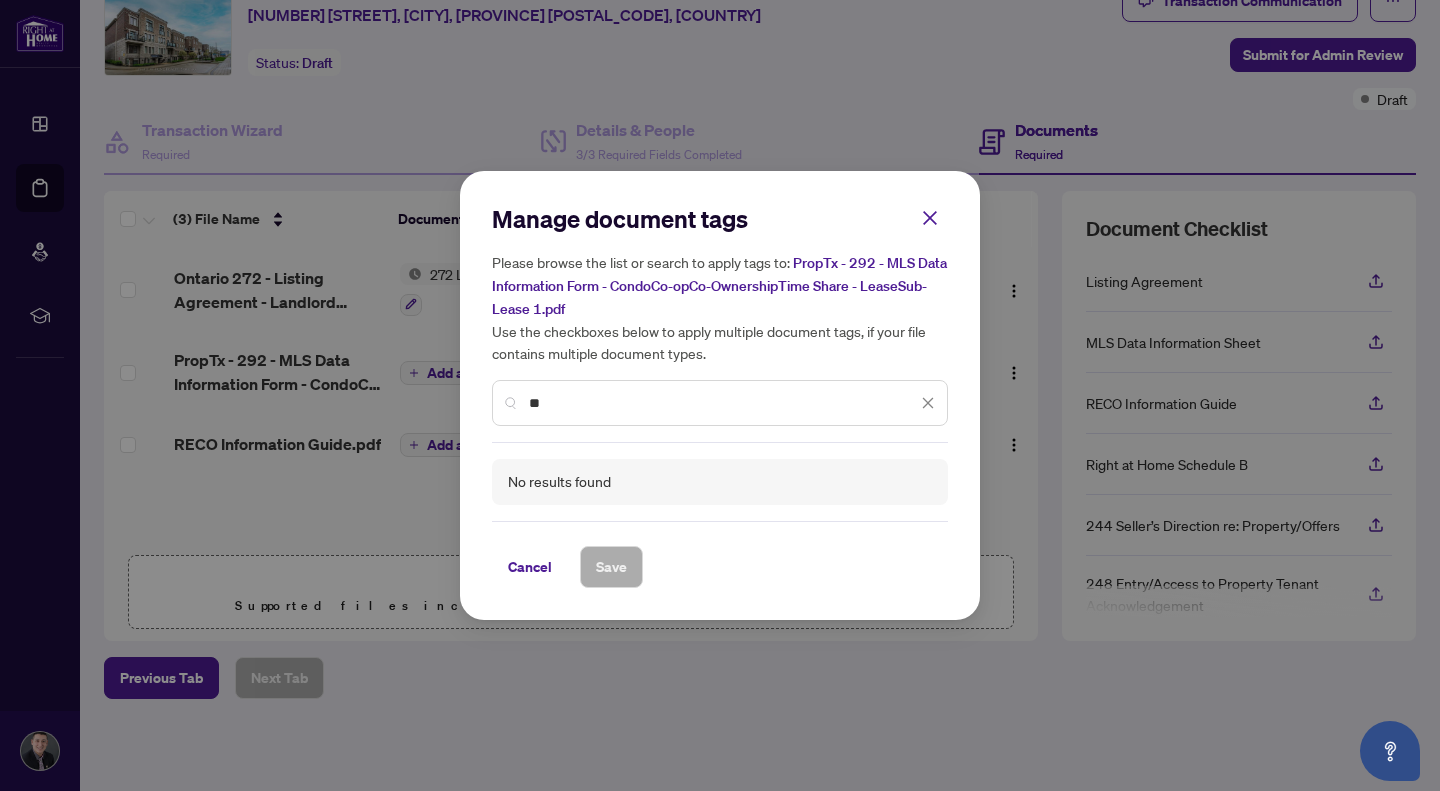 type on "*" 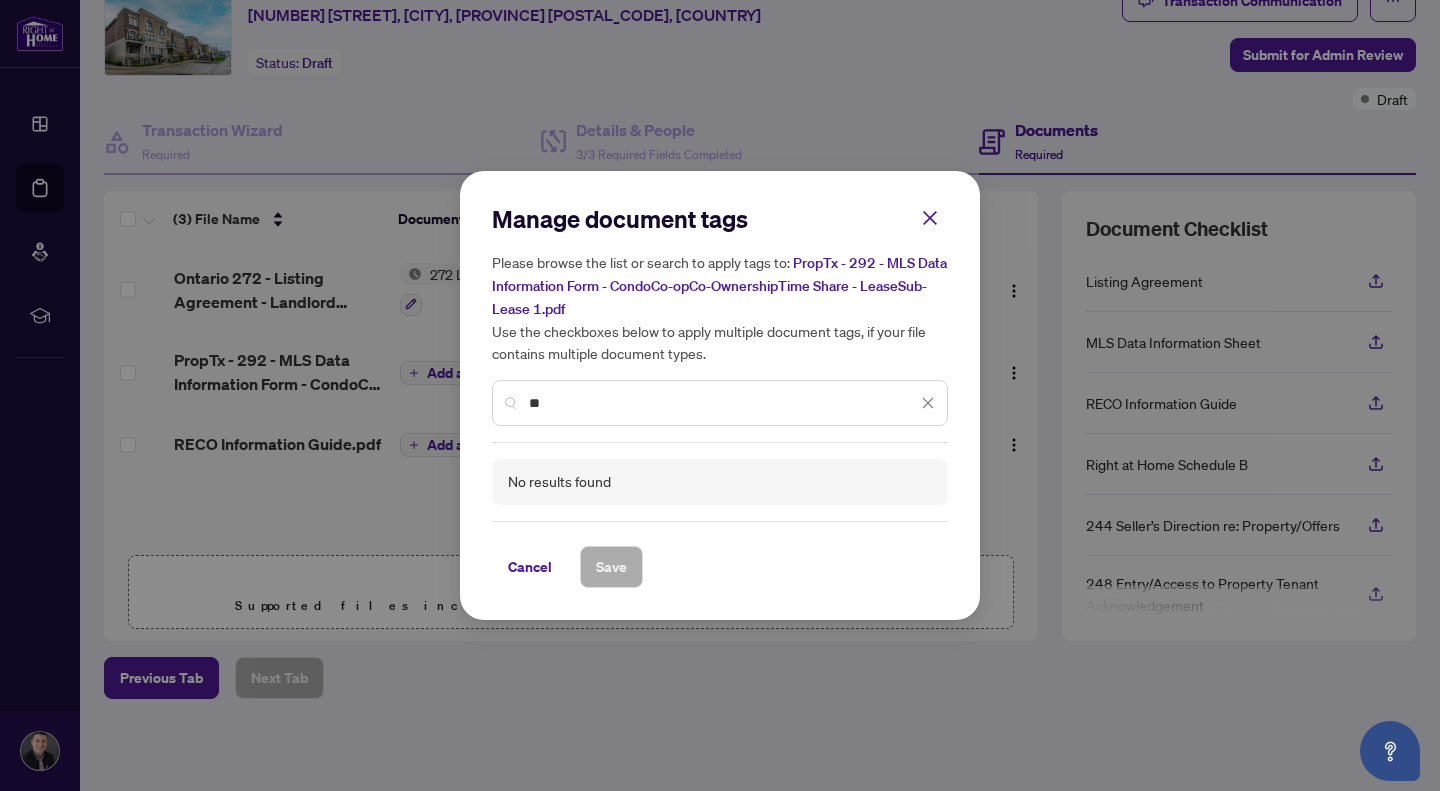 type on "*" 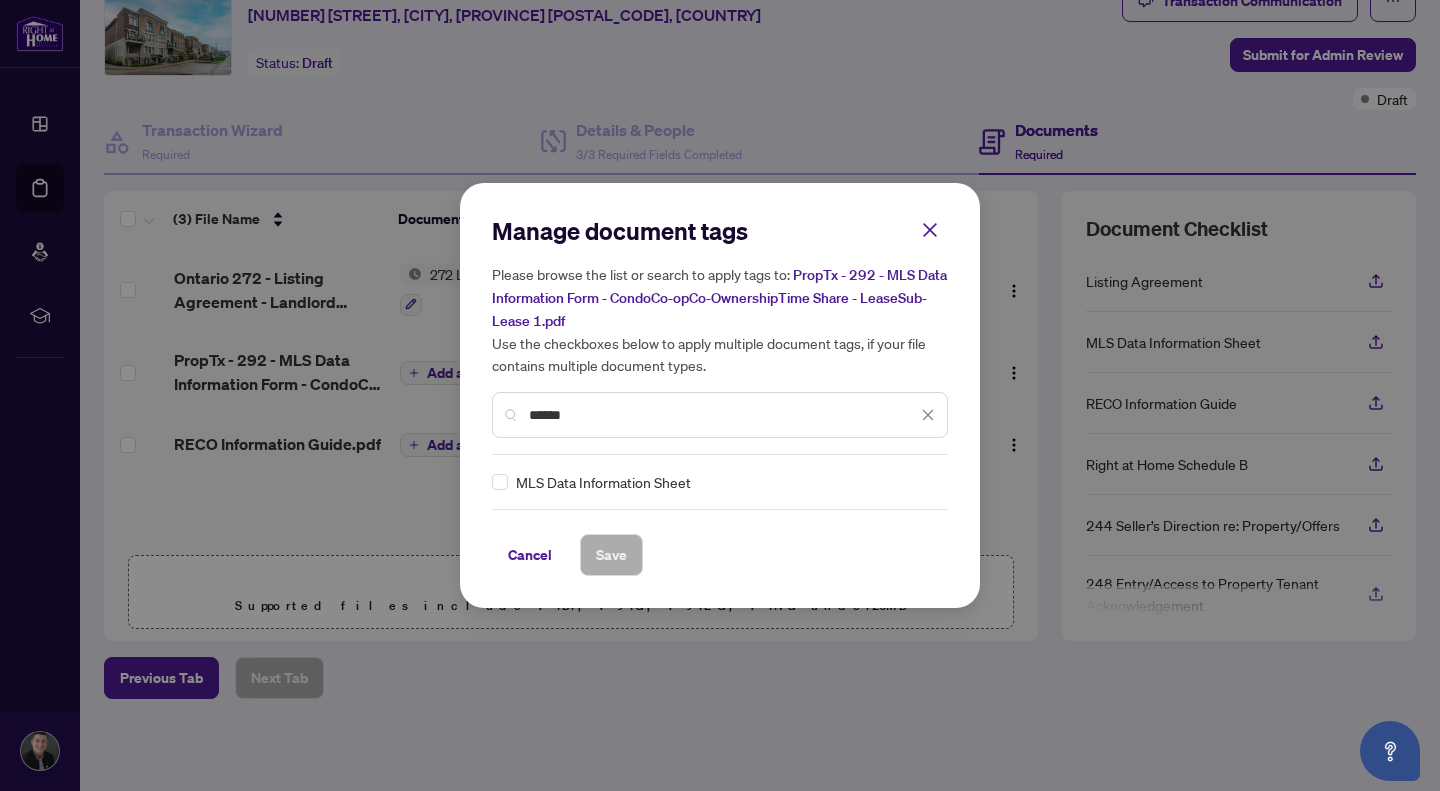 type on "******" 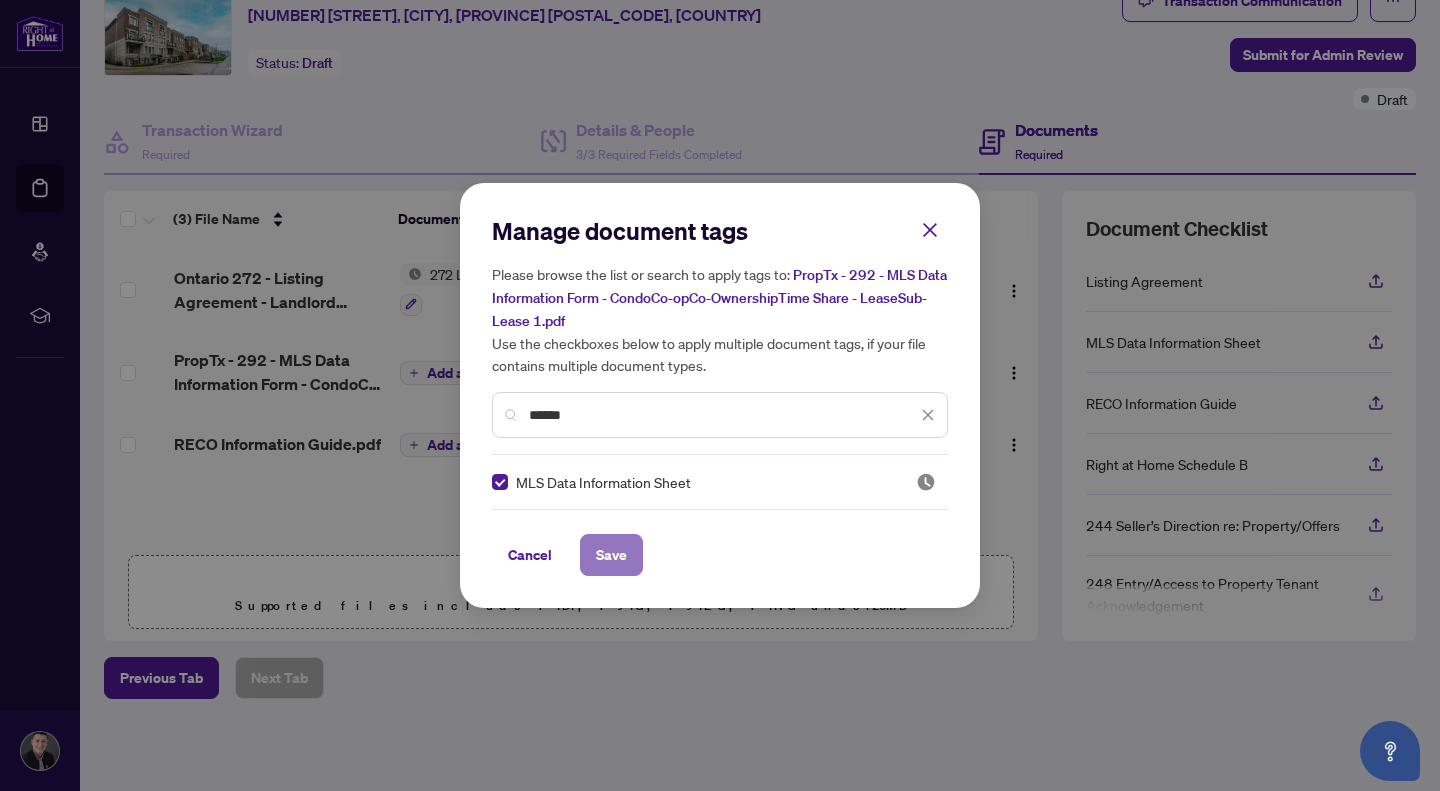 click on "Save" at bounding box center [611, 555] 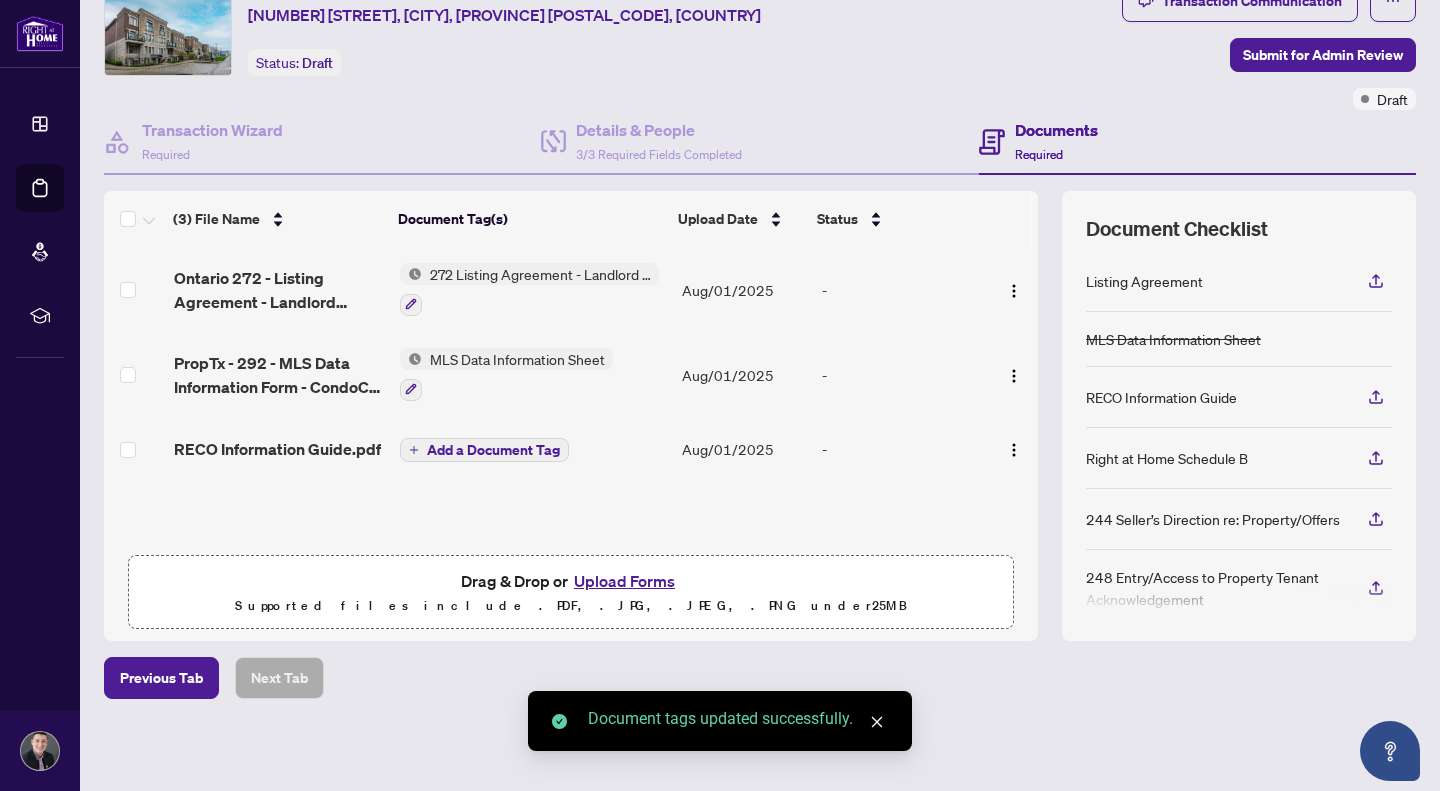 click on "Add a Document Tag" at bounding box center [493, 450] 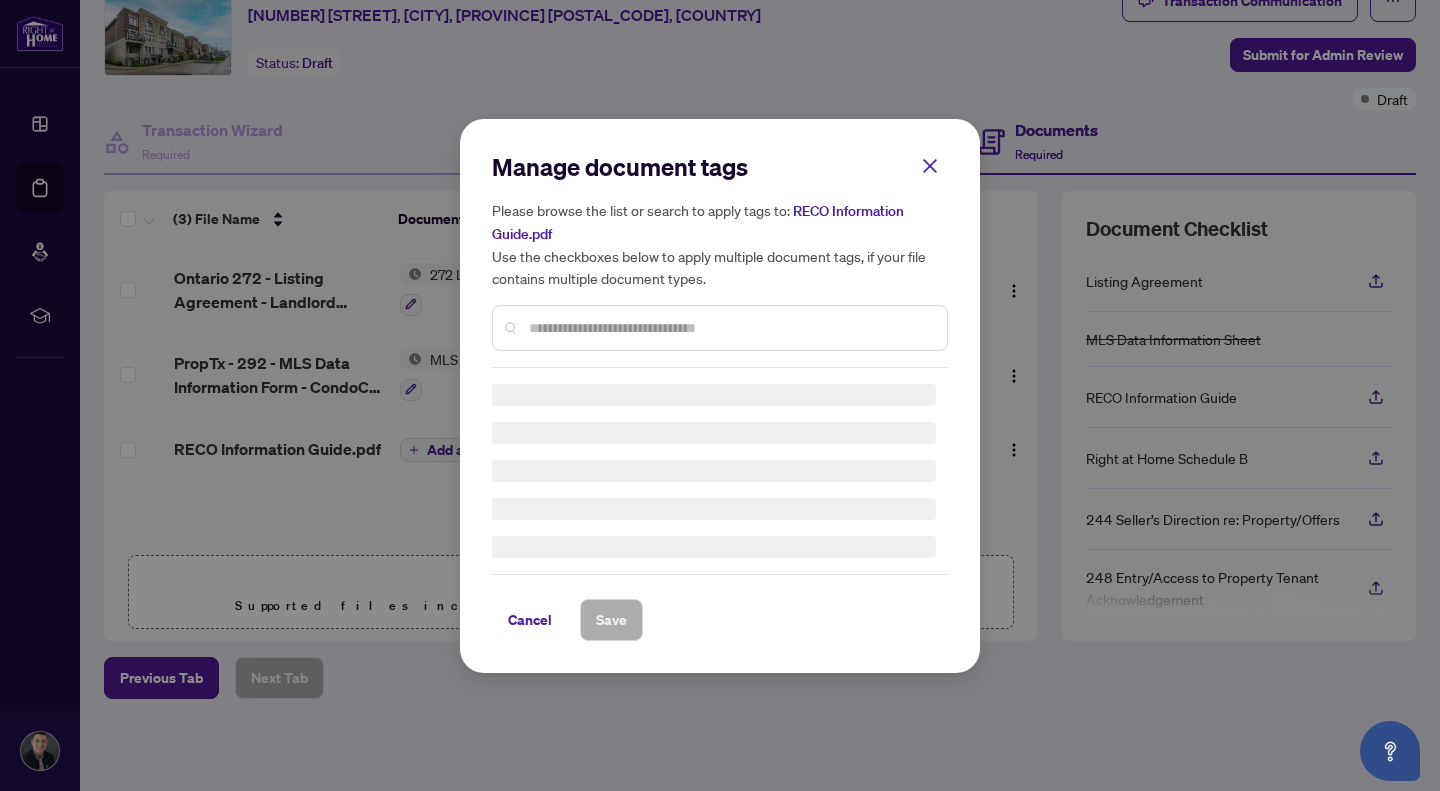 click at bounding box center [730, 328] 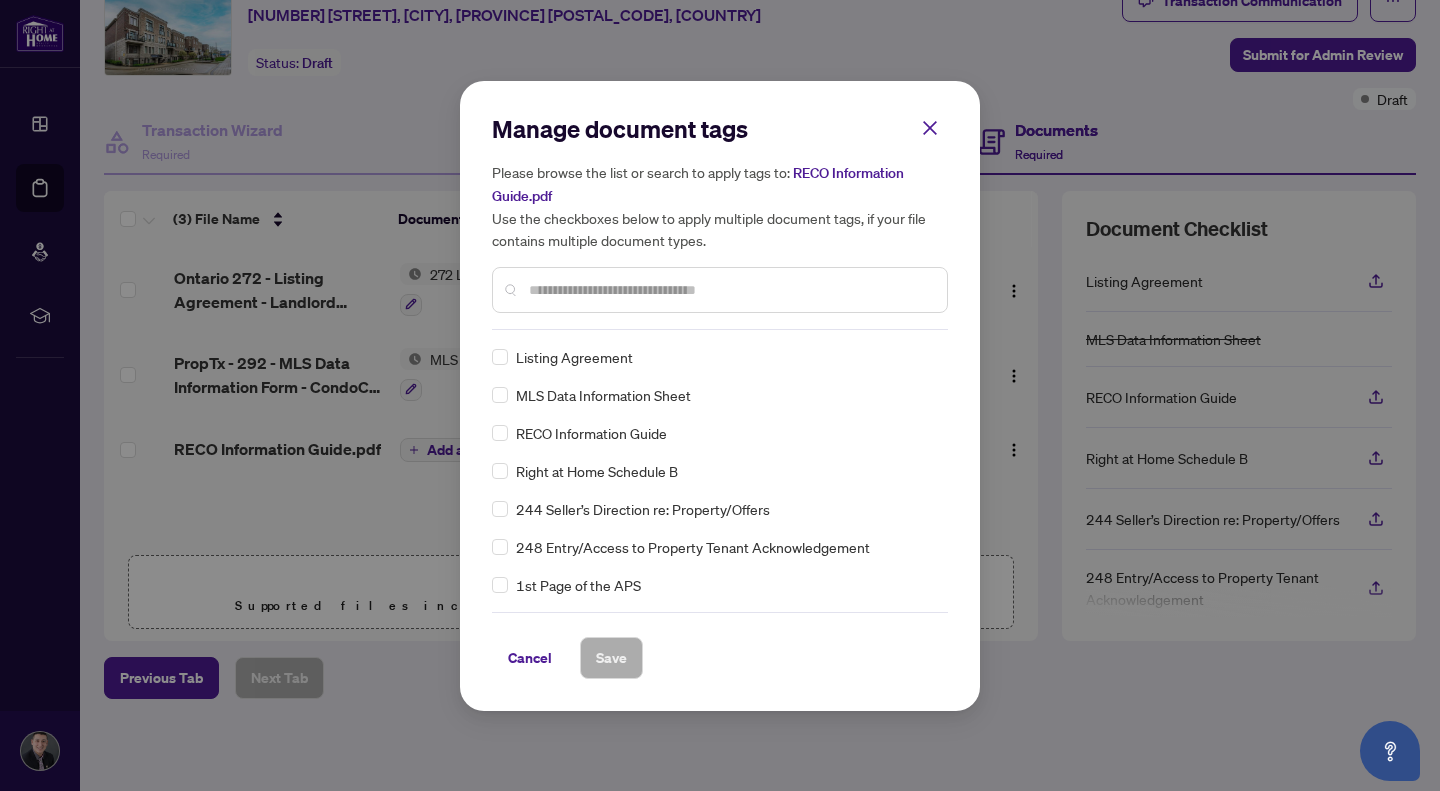 click at bounding box center [720, 290] 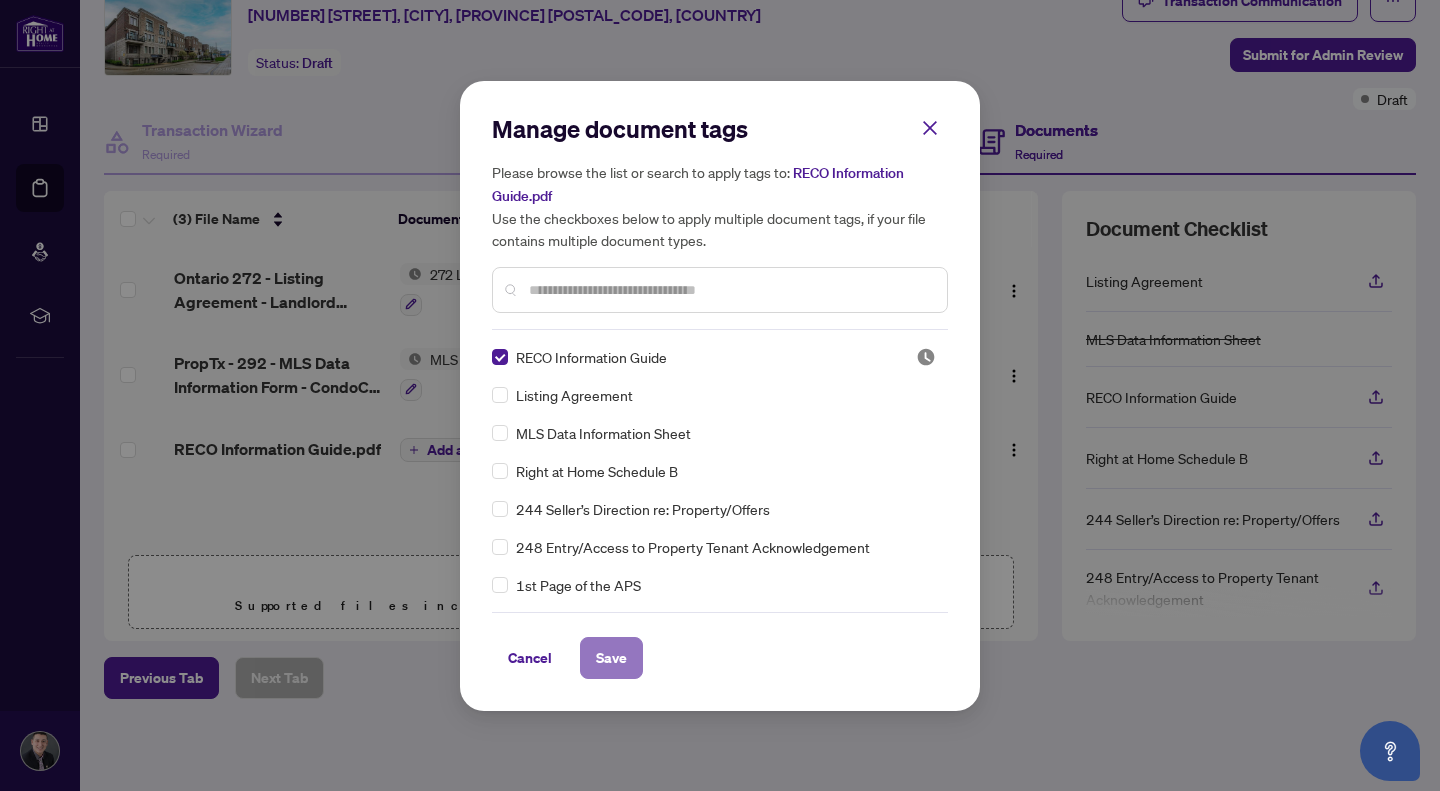 click on "Save" at bounding box center (611, 658) 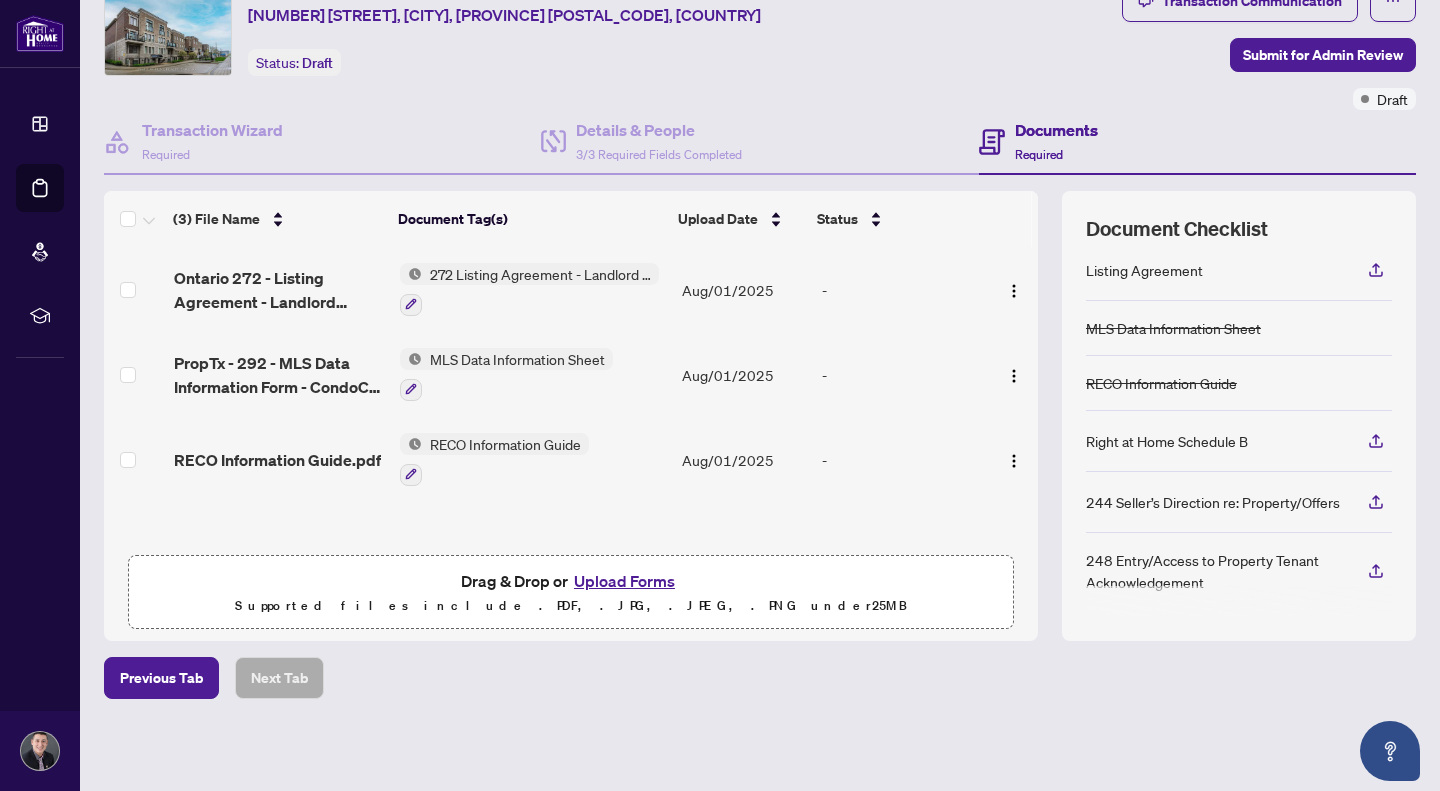 scroll, scrollTop: 0, scrollLeft: 0, axis: both 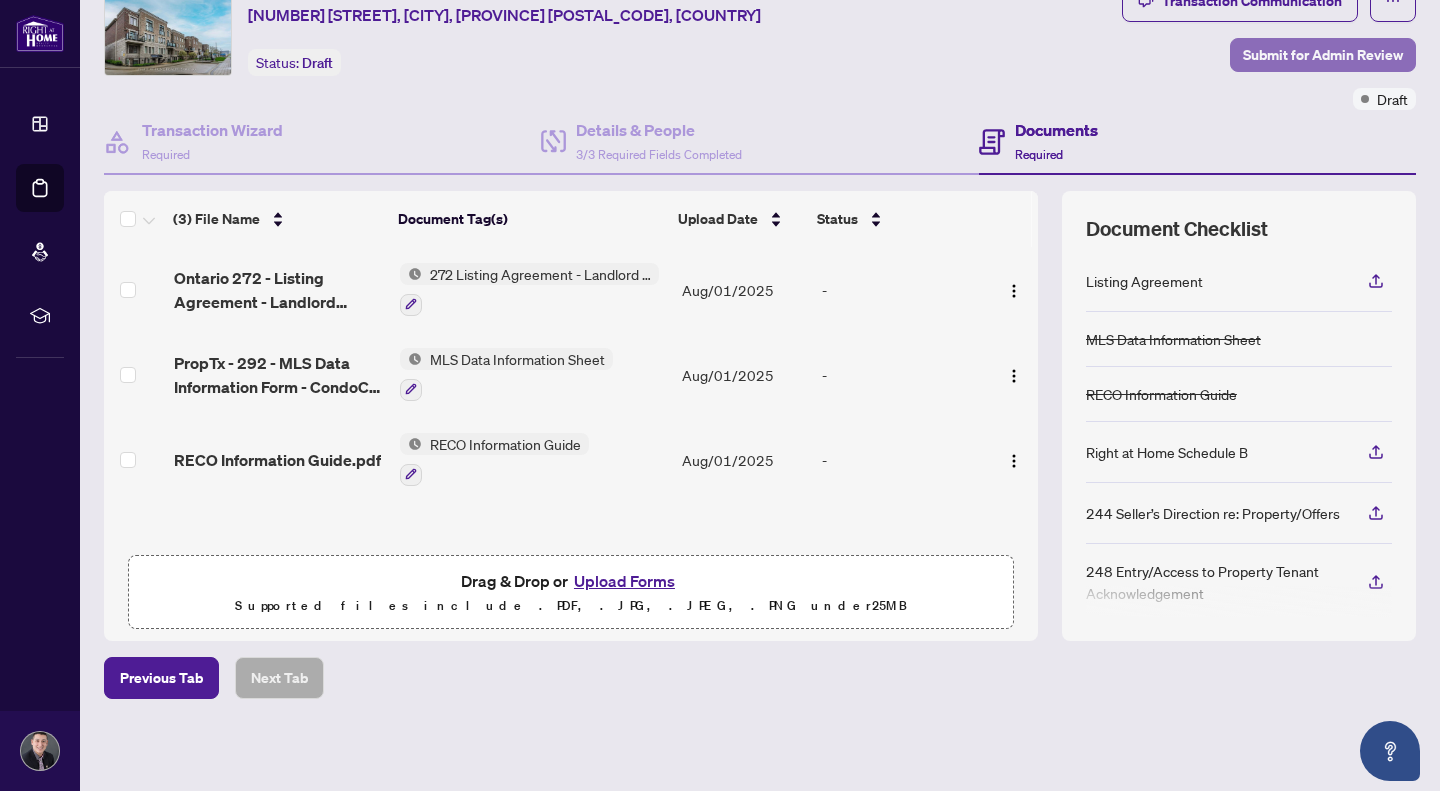 click on "Submit for Admin Review" at bounding box center [1323, 55] 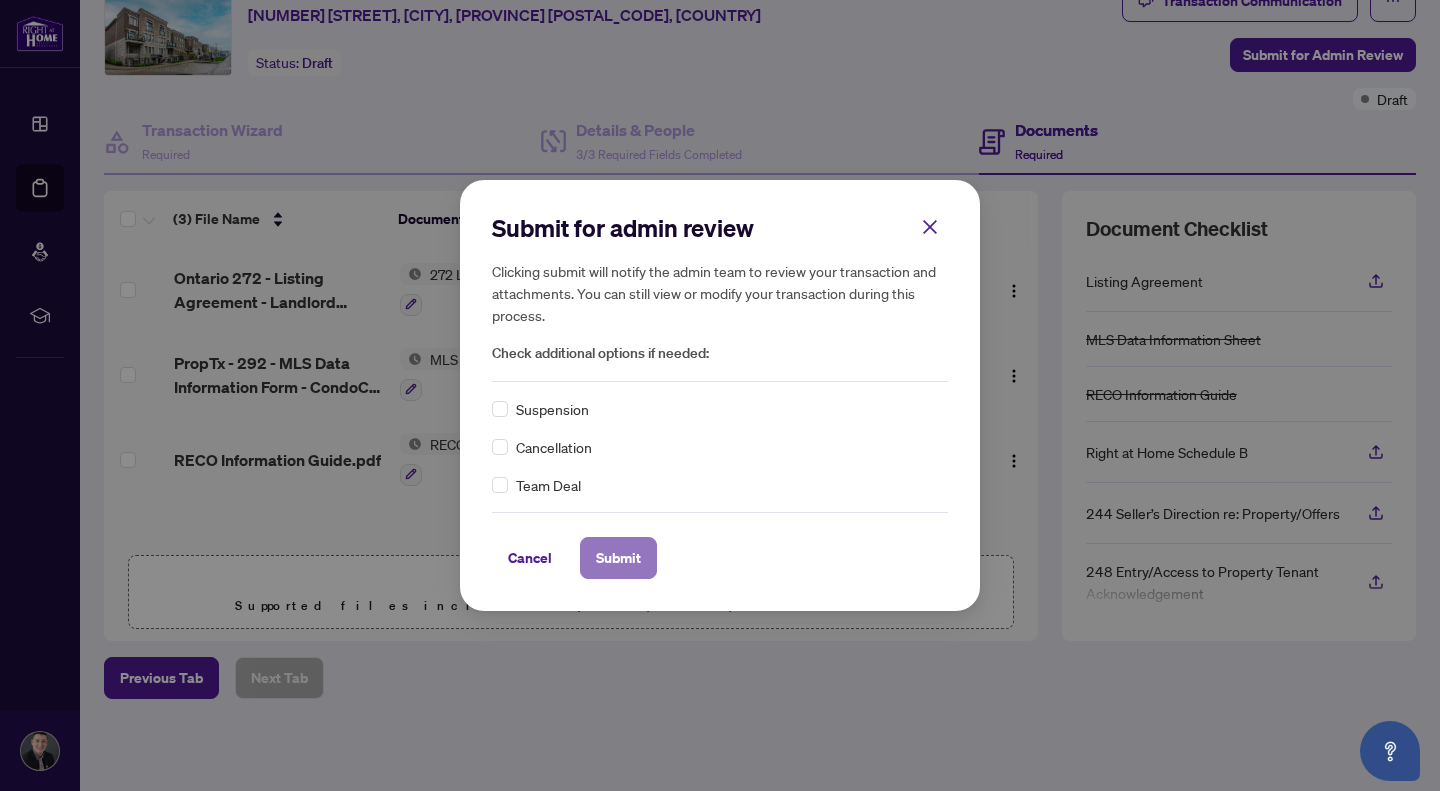 click on "Submit" at bounding box center (618, 558) 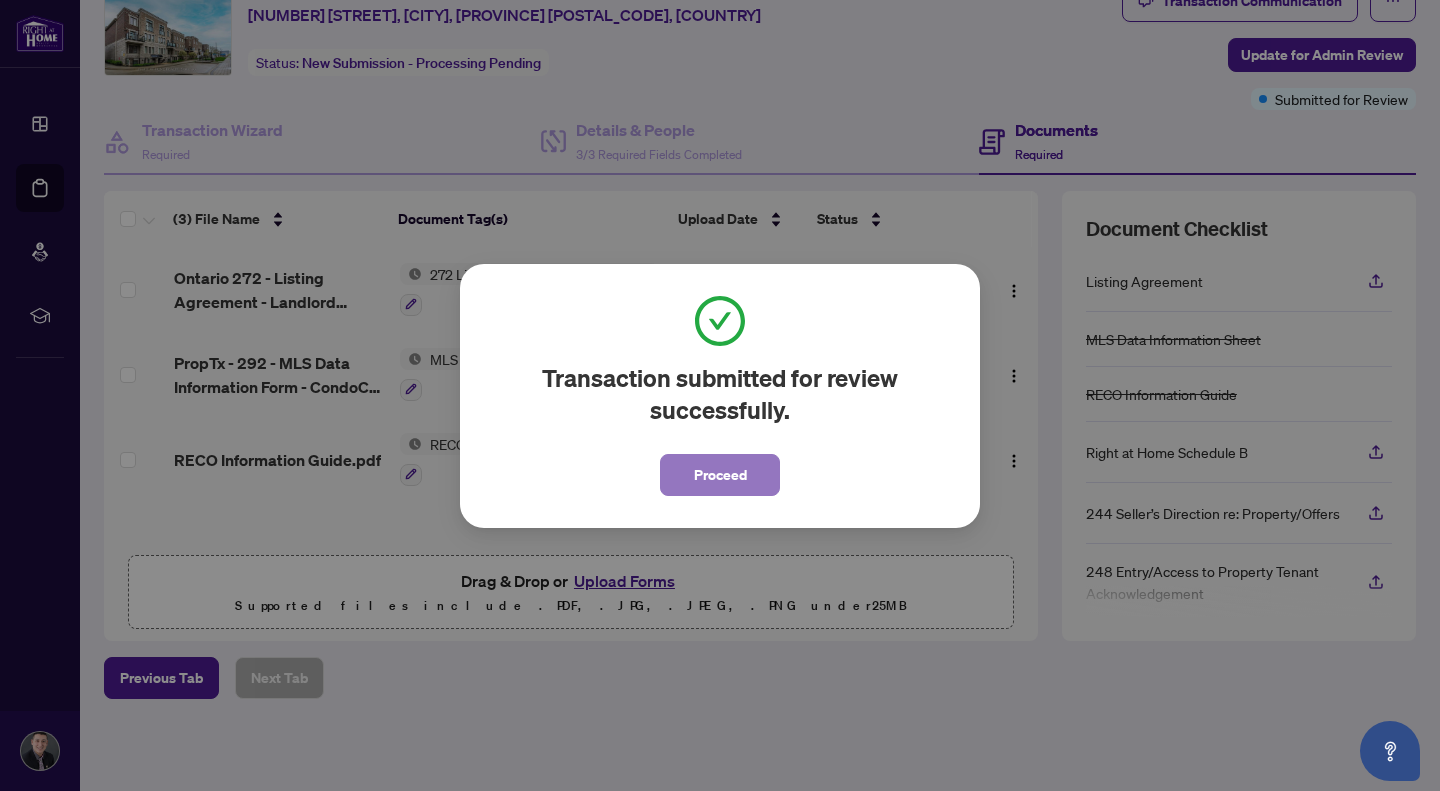 click on "Proceed" at bounding box center [720, 475] 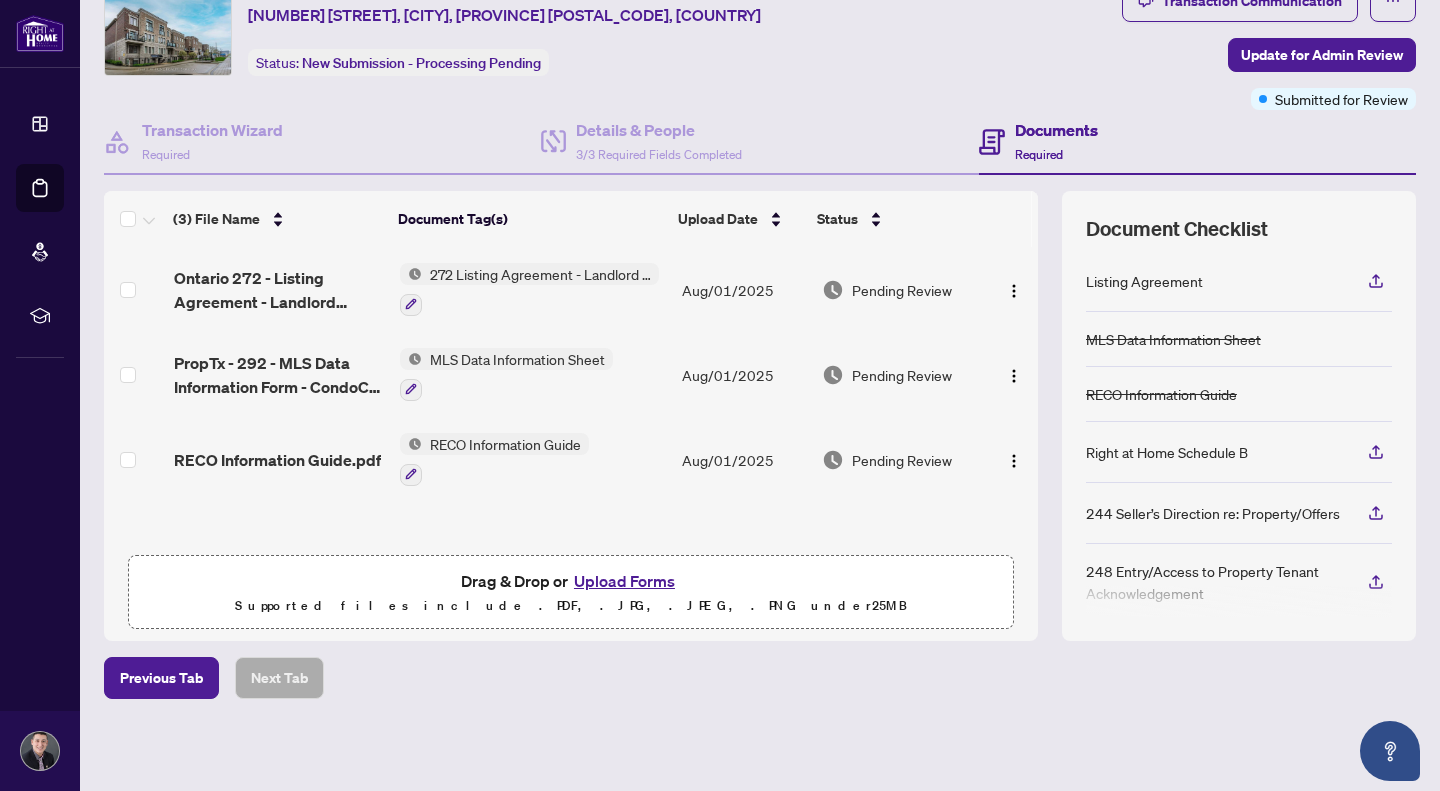 scroll, scrollTop: 0, scrollLeft: 0, axis: both 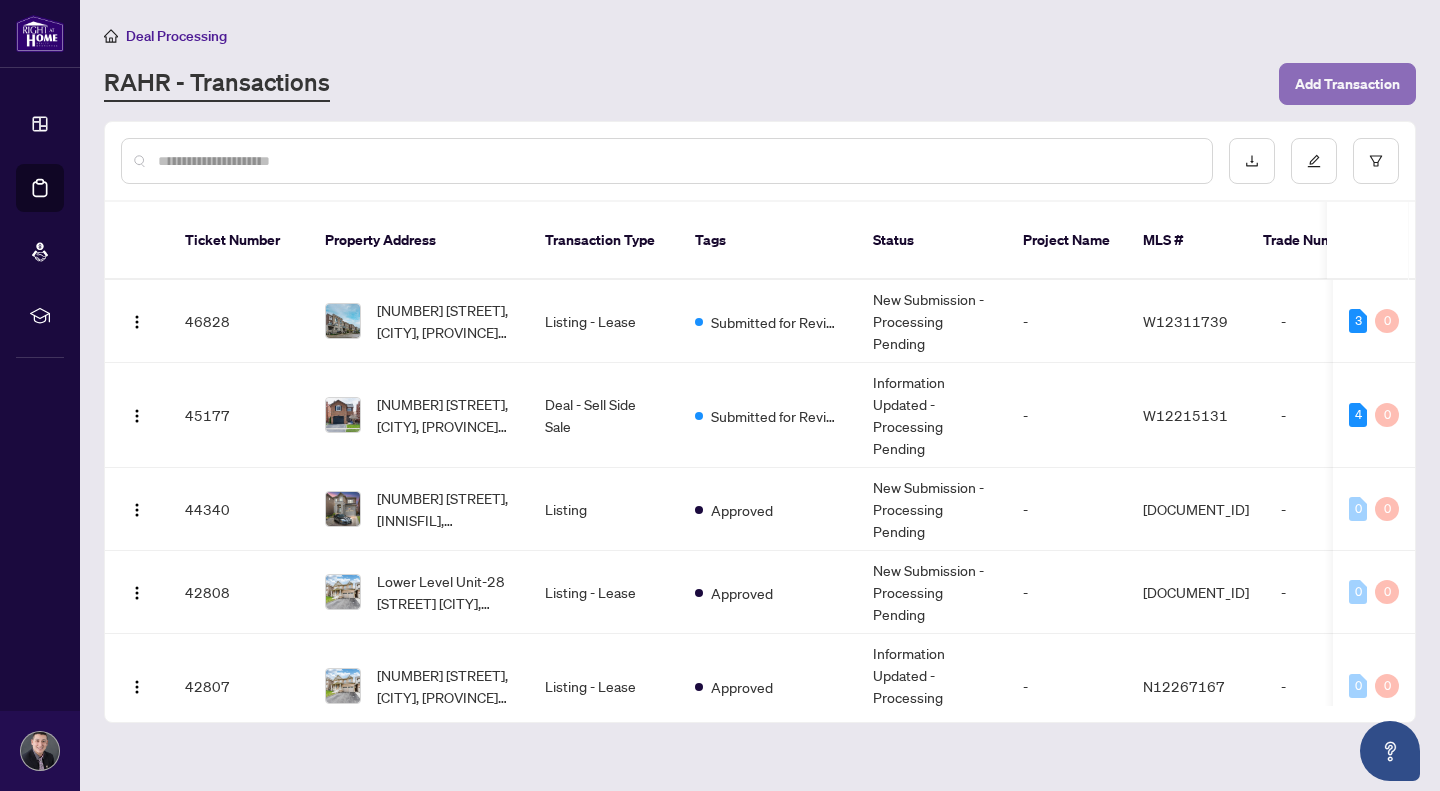 click on "Add Transaction" at bounding box center [1347, 84] 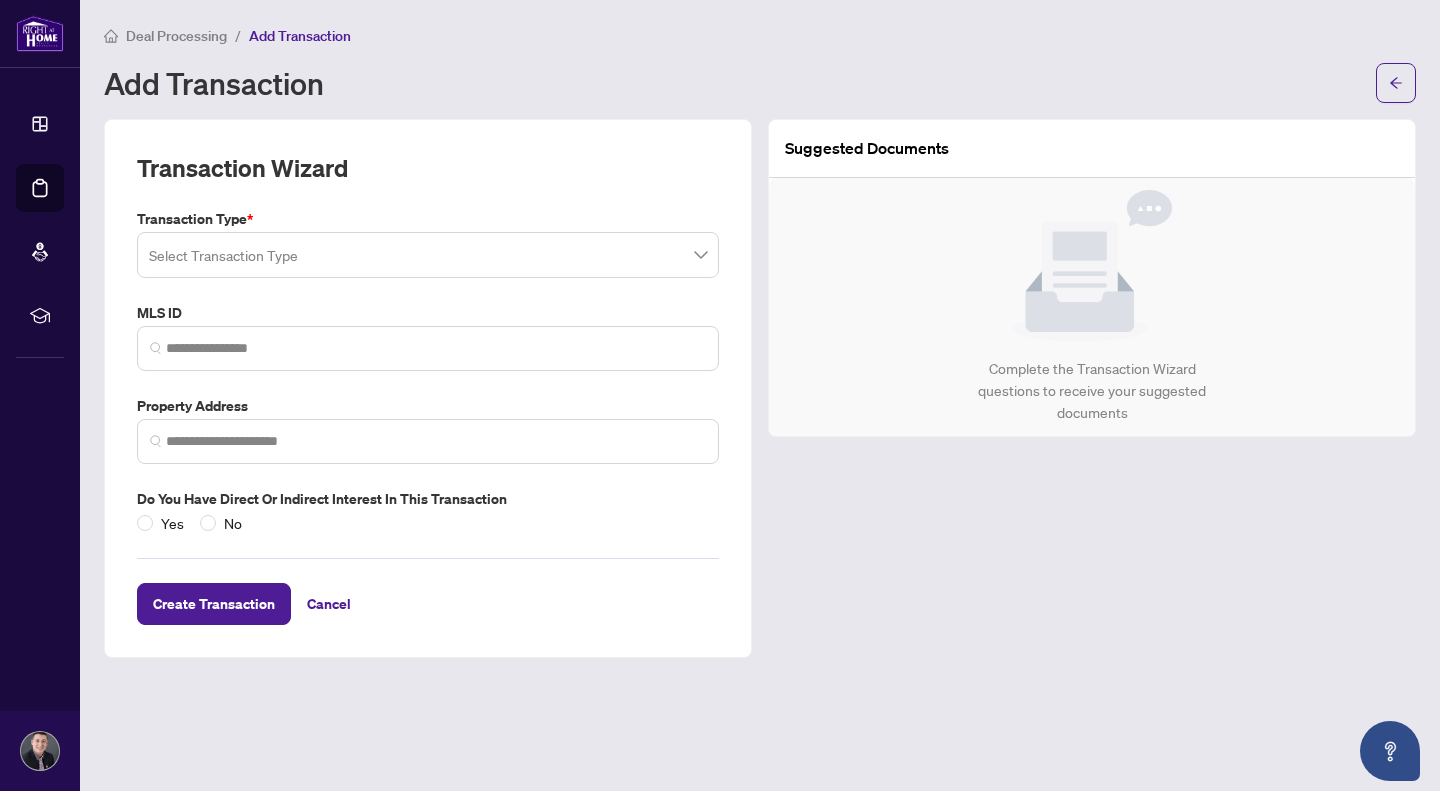 click at bounding box center (428, 255) 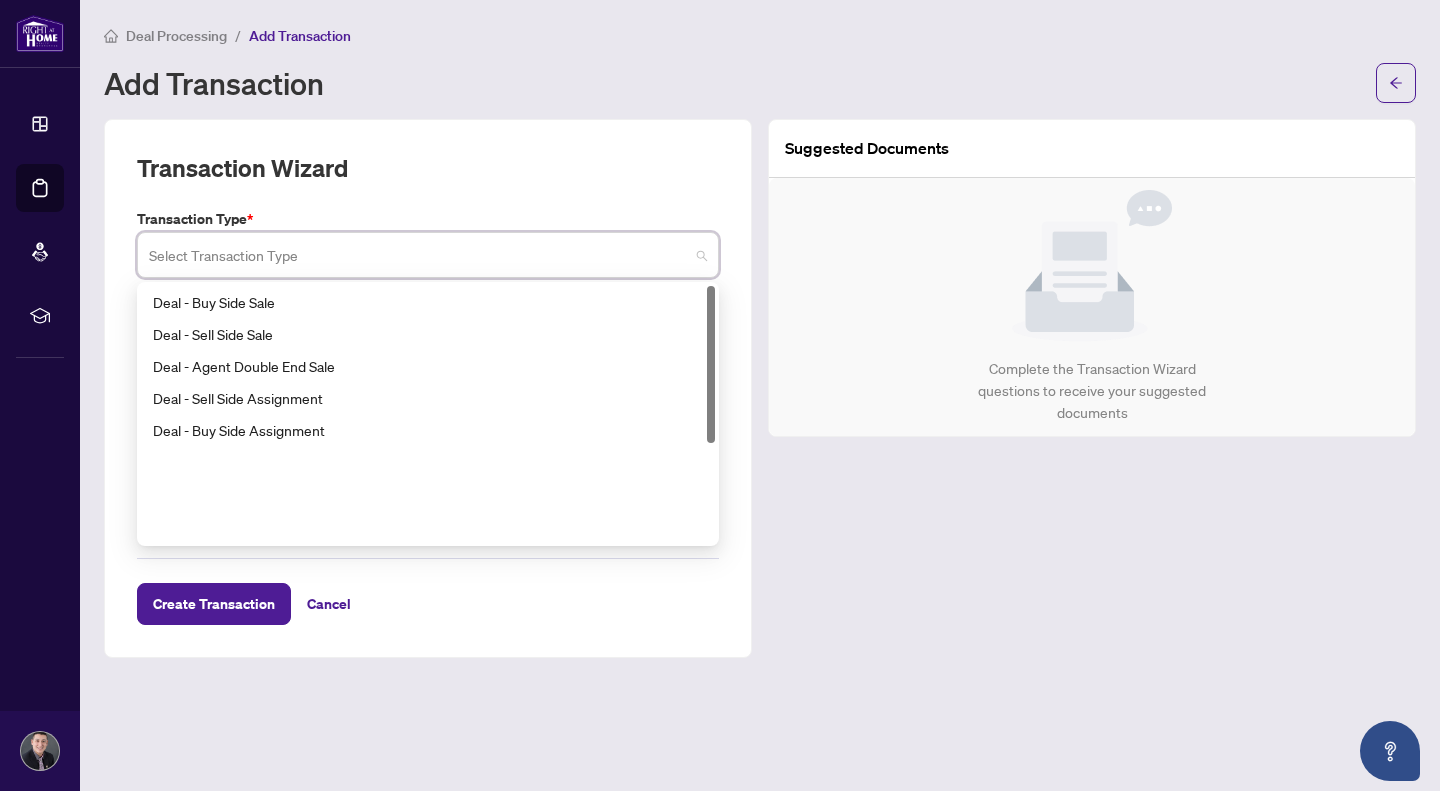 scroll, scrollTop: 0, scrollLeft: 0, axis: both 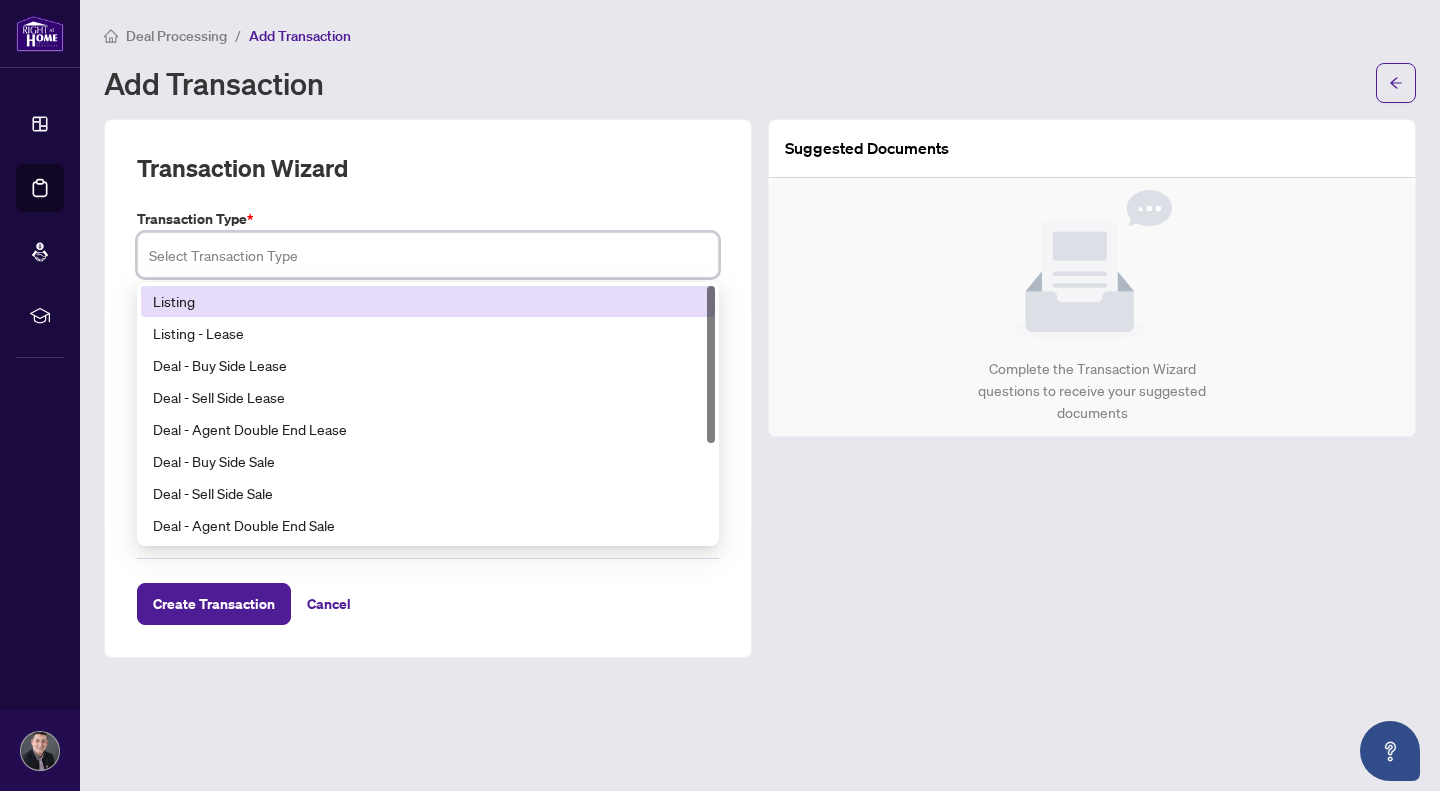 click on "Listing" at bounding box center (428, 301) 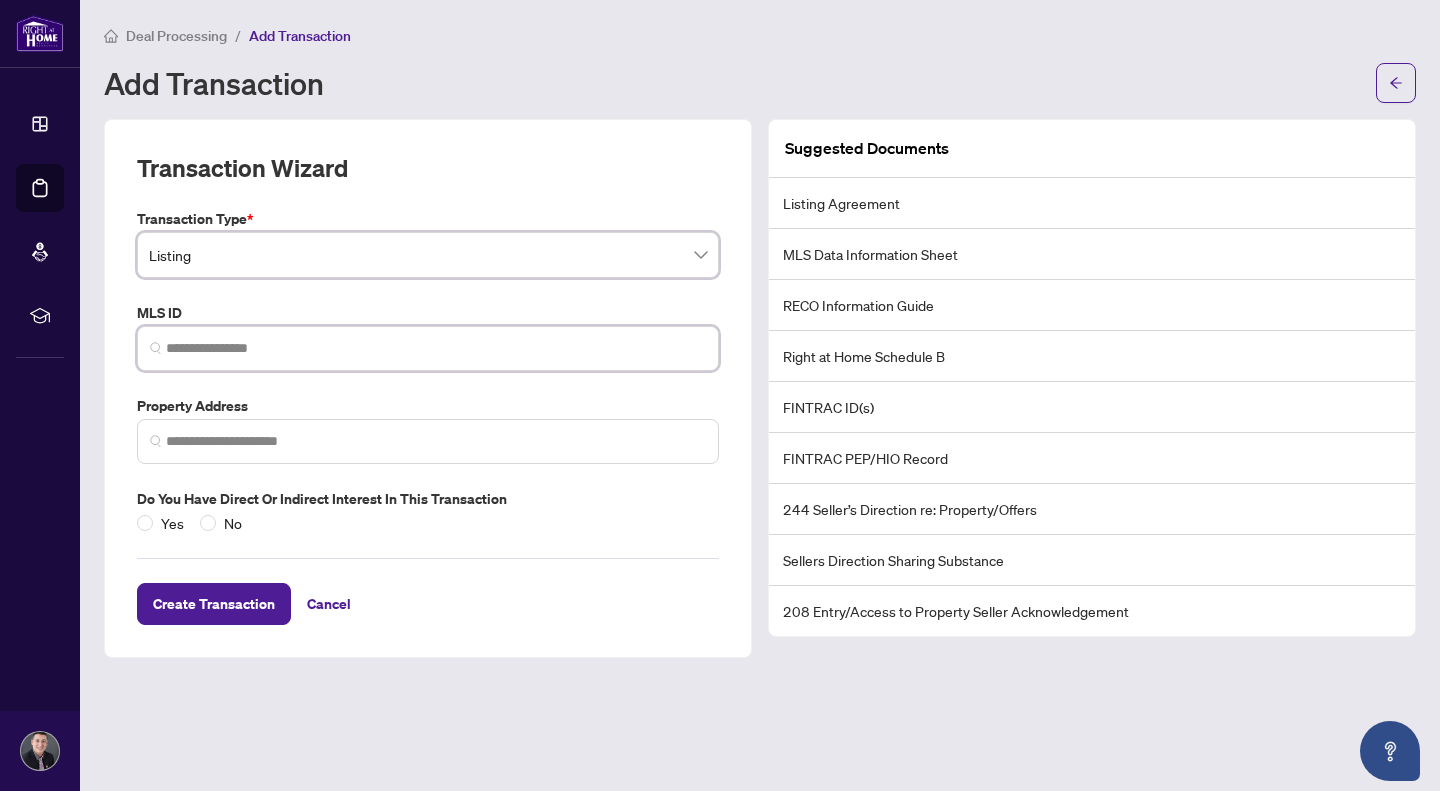 click at bounding box center (436, 348) 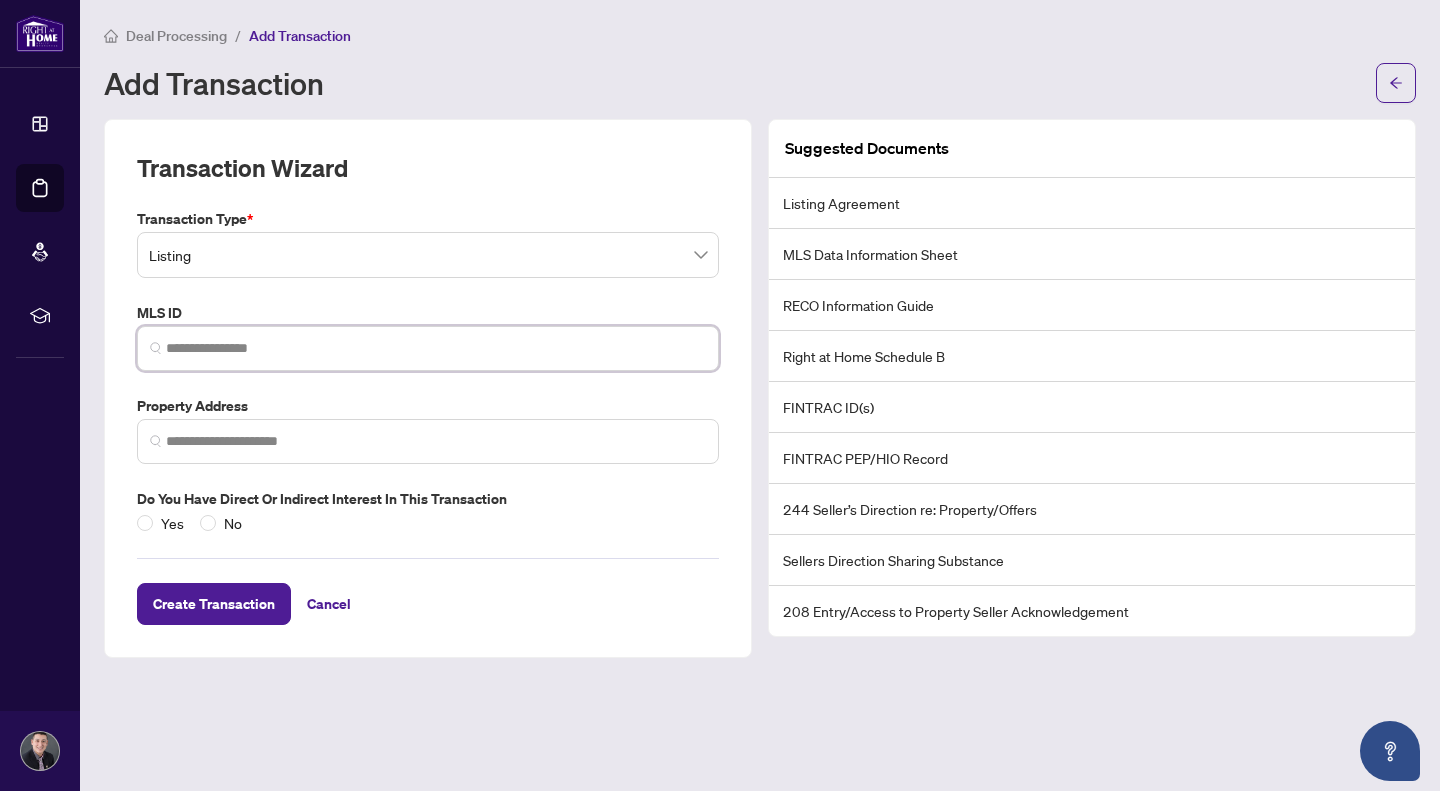 paste on "*********" 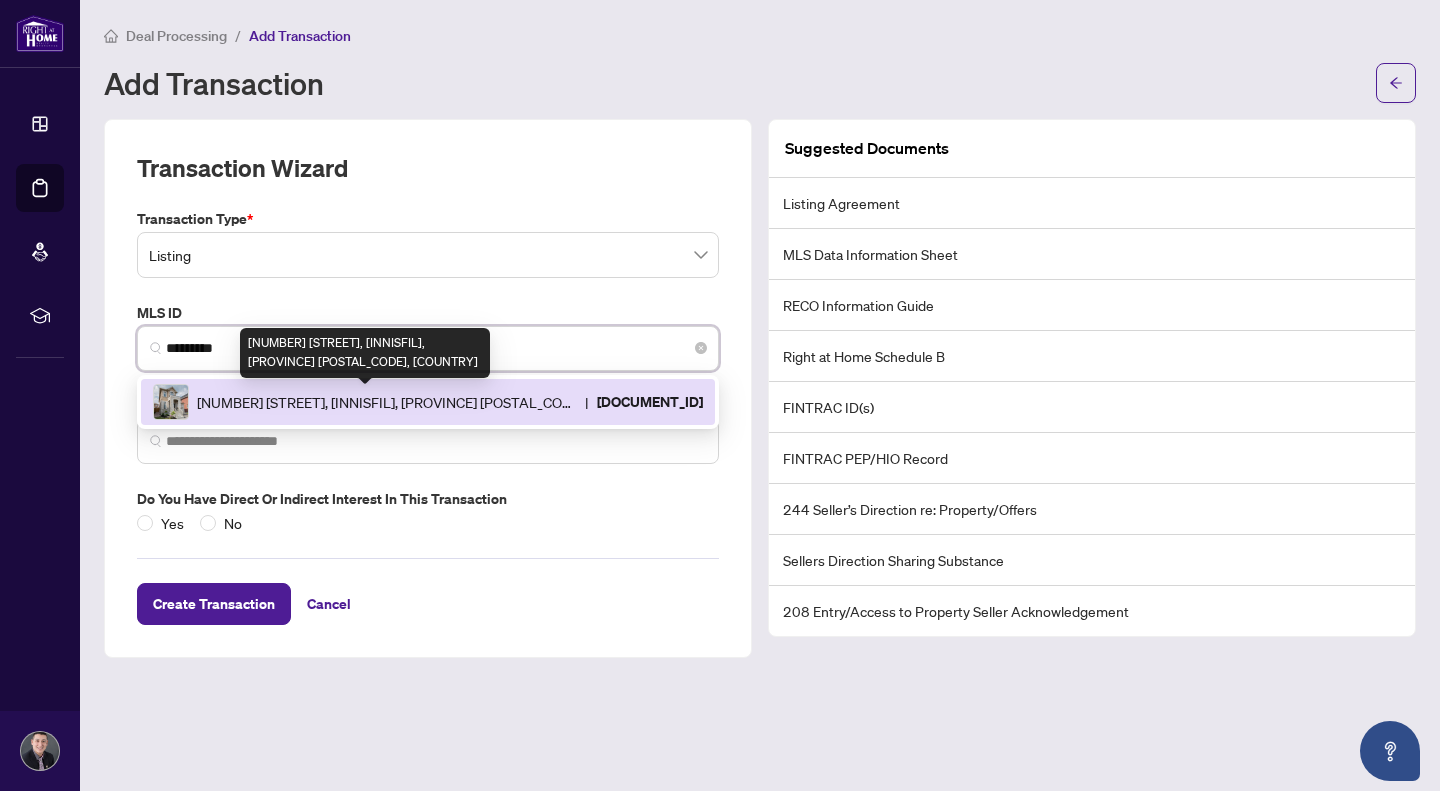 click on "[NUMBER] [STREET], [INNISFIL], [PROVINCE] [POSTAL_CODE], [COUNTRY]" at bounding box center [387, 402] 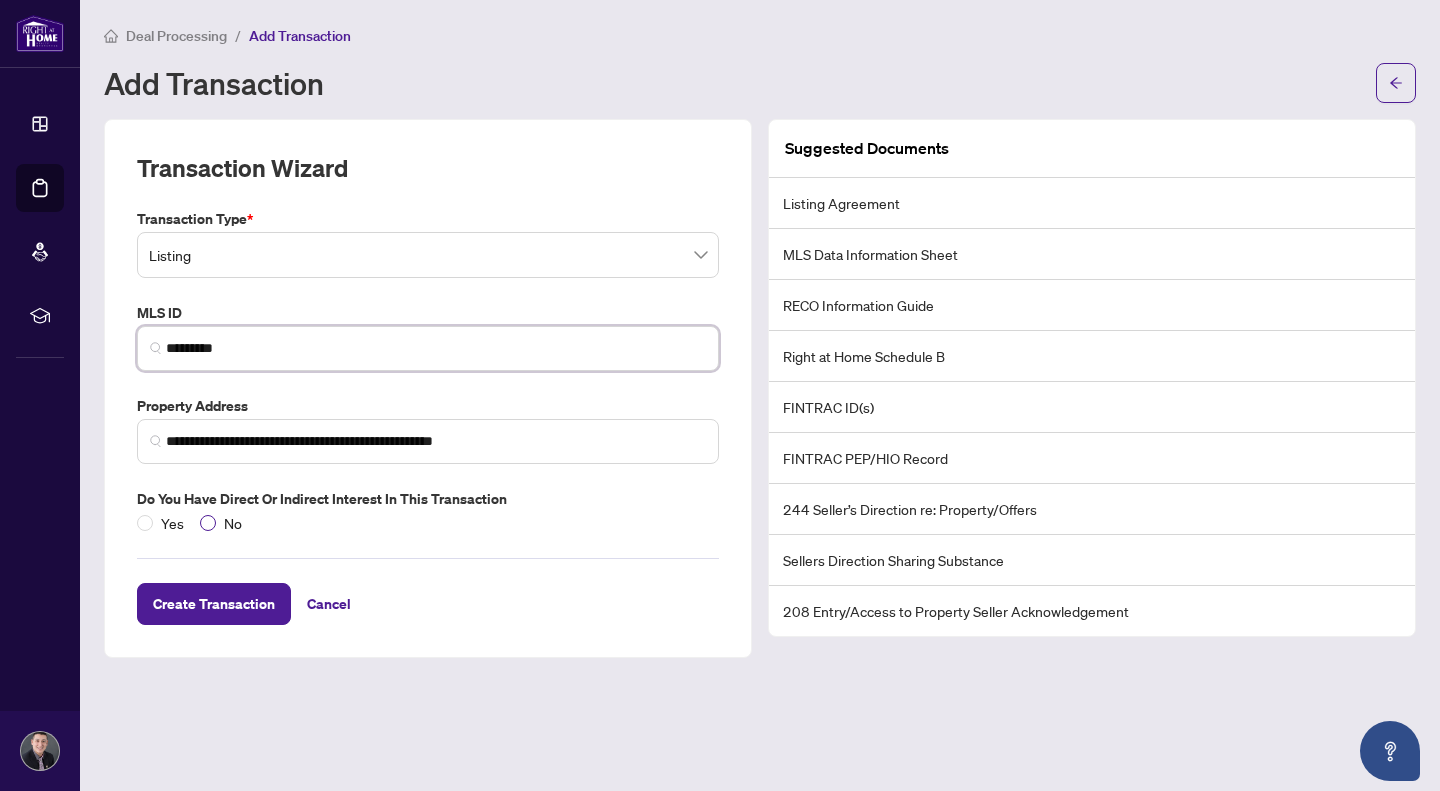 type on "*********" 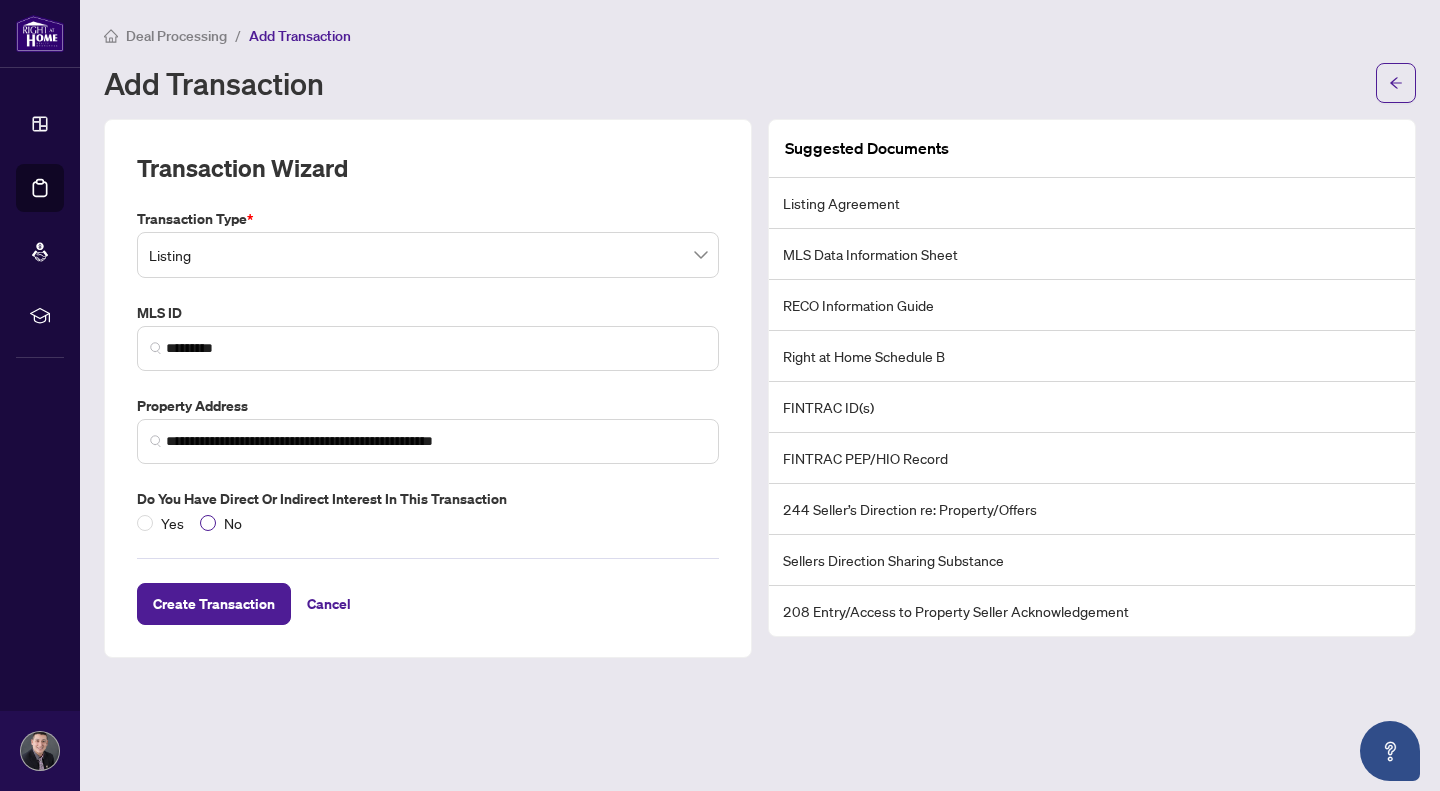 click on "No" at bounding box center [233, 523] 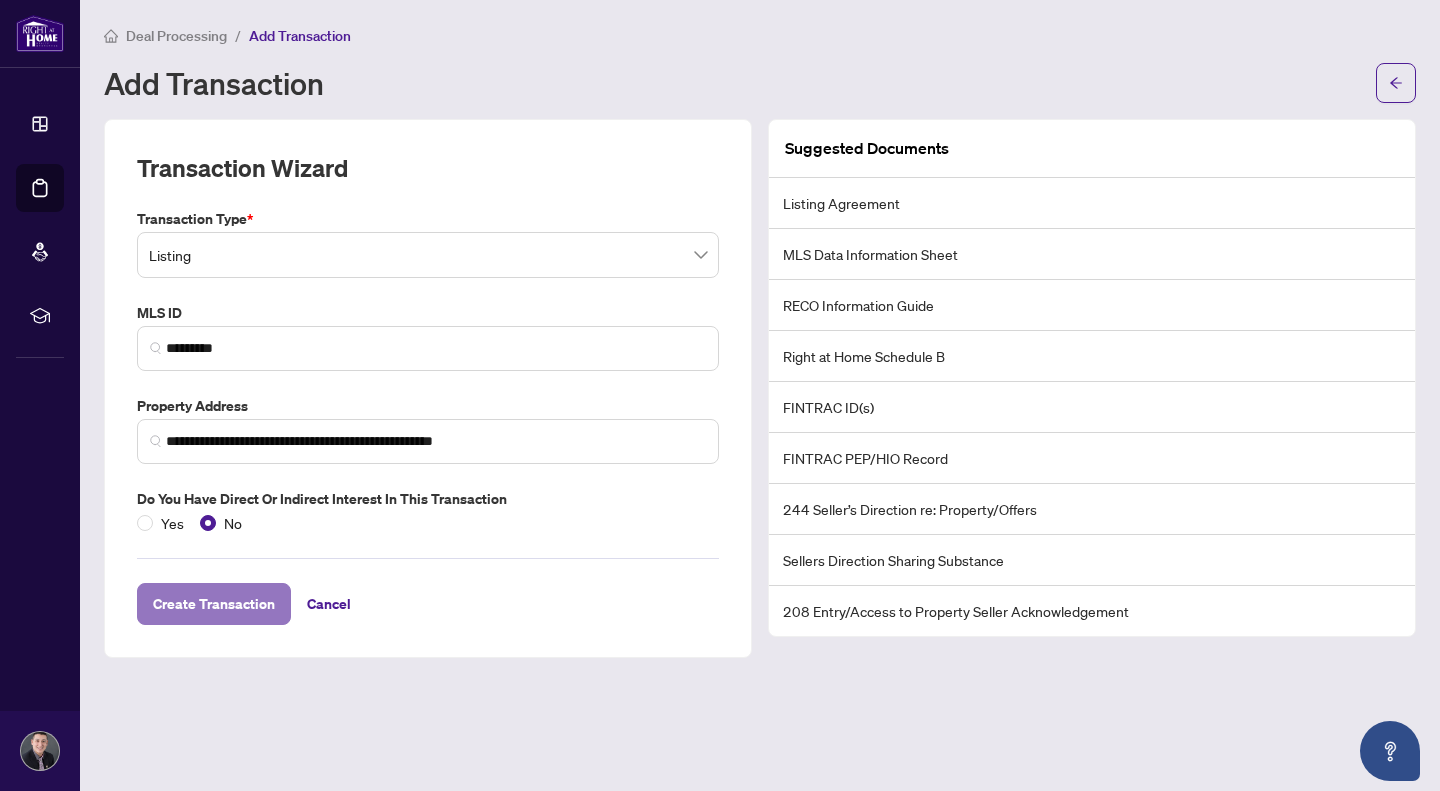 click on "Create Transaction" at bounding box center [214, 604] 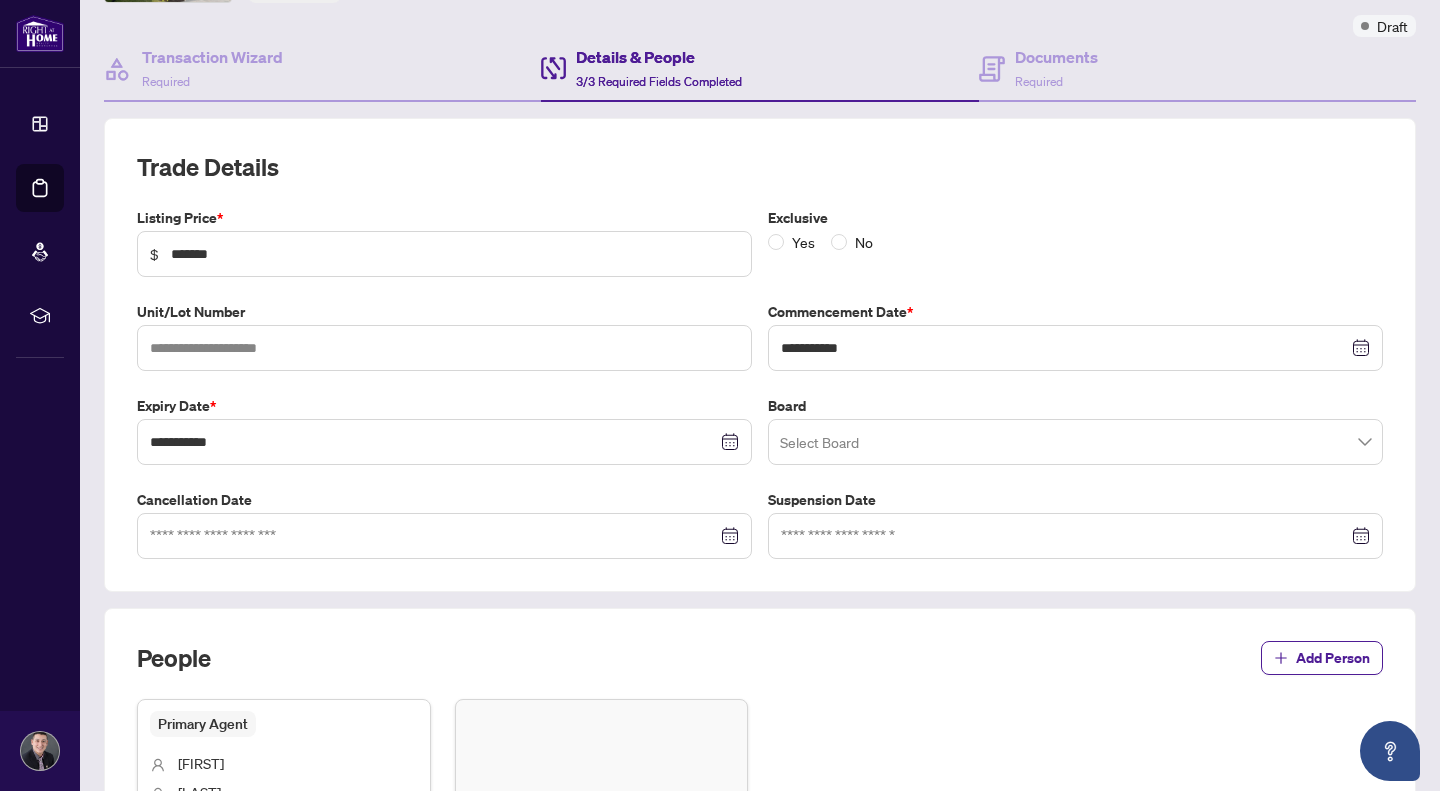 scroll, scrollTop: 160, scrollLeft: 0, axis: vertical 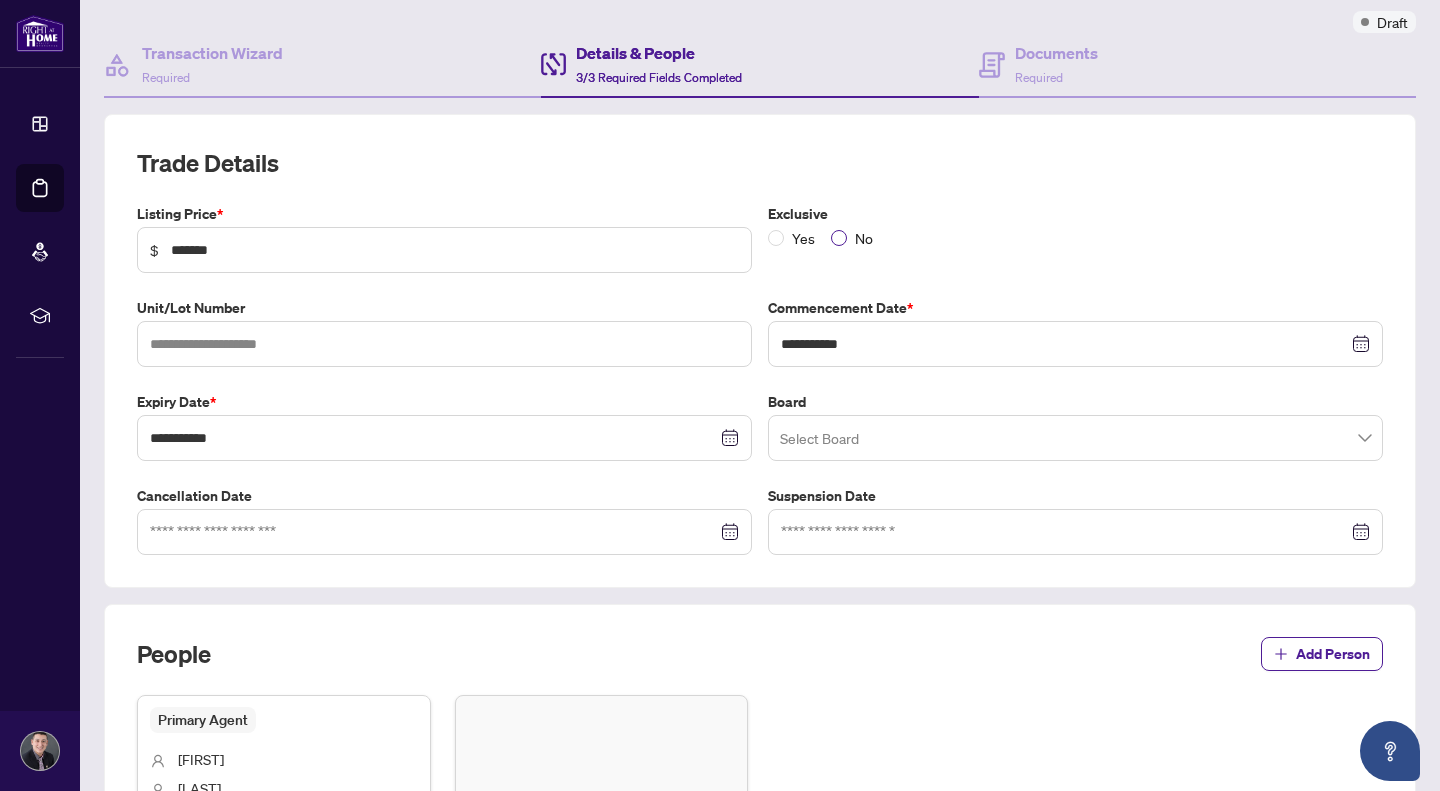 click on "No" at bounding box center [864, 238] 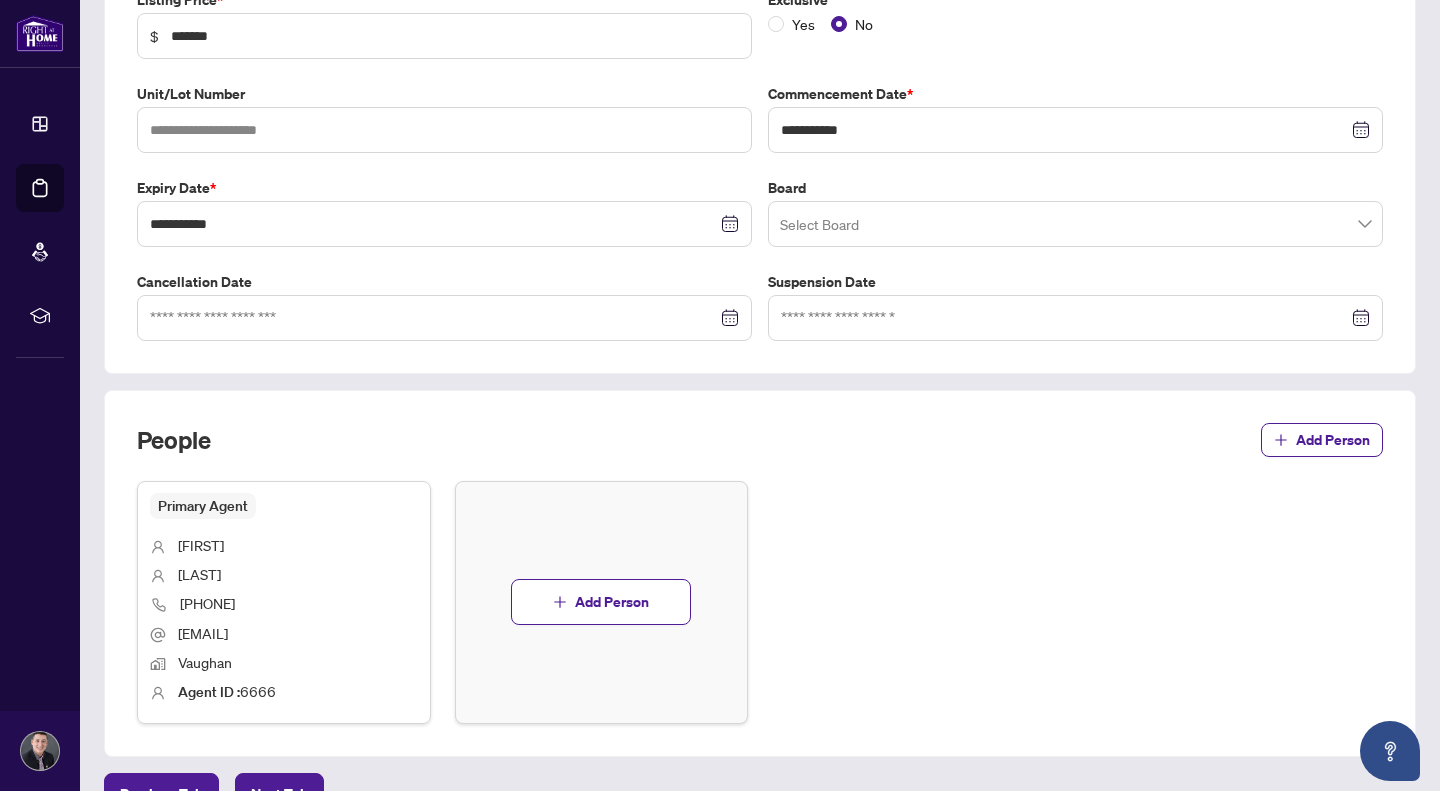scroll, scrollTop: 489, scrollLeft: 0, axis: vertical 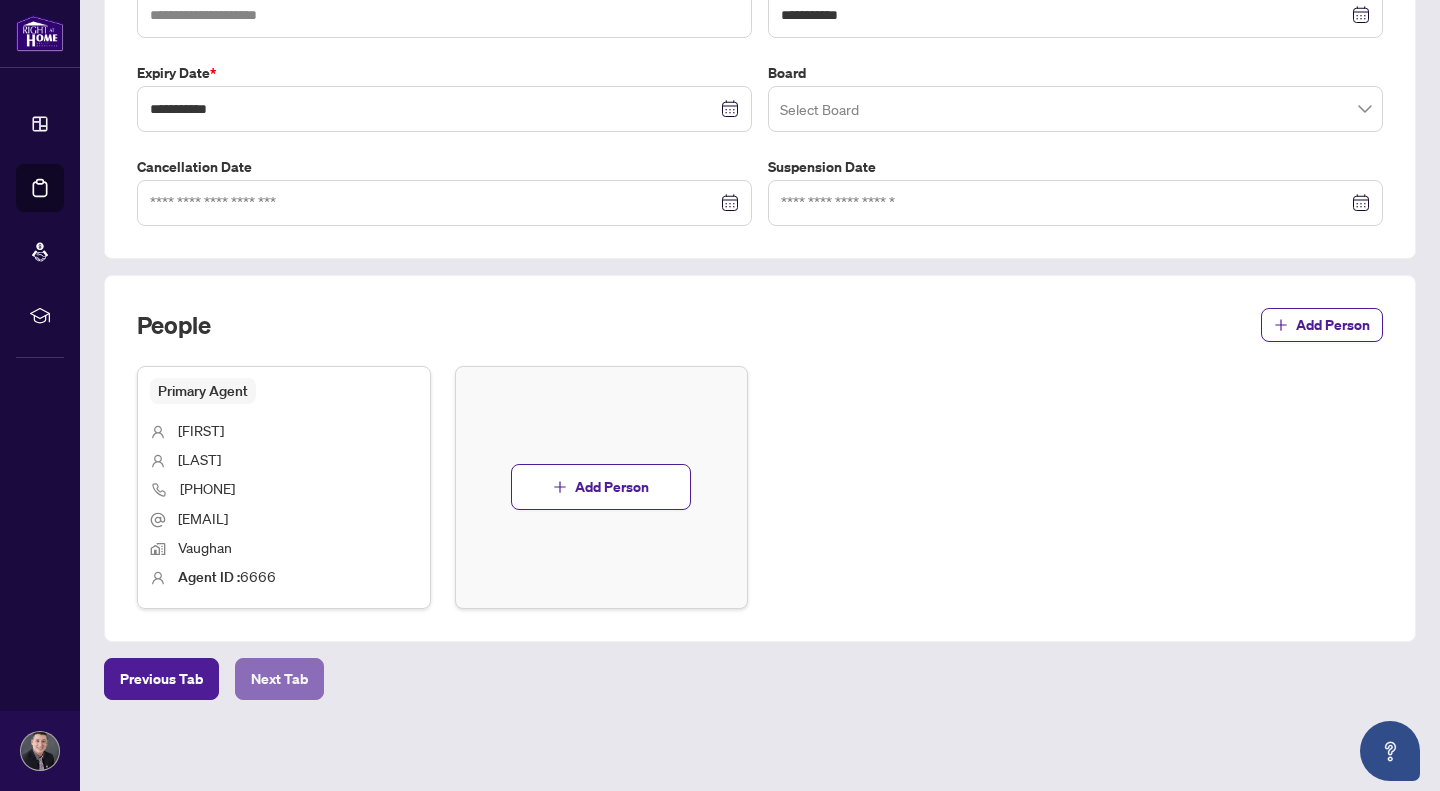 click on "Next Tab" at bounding box center (279, 679) 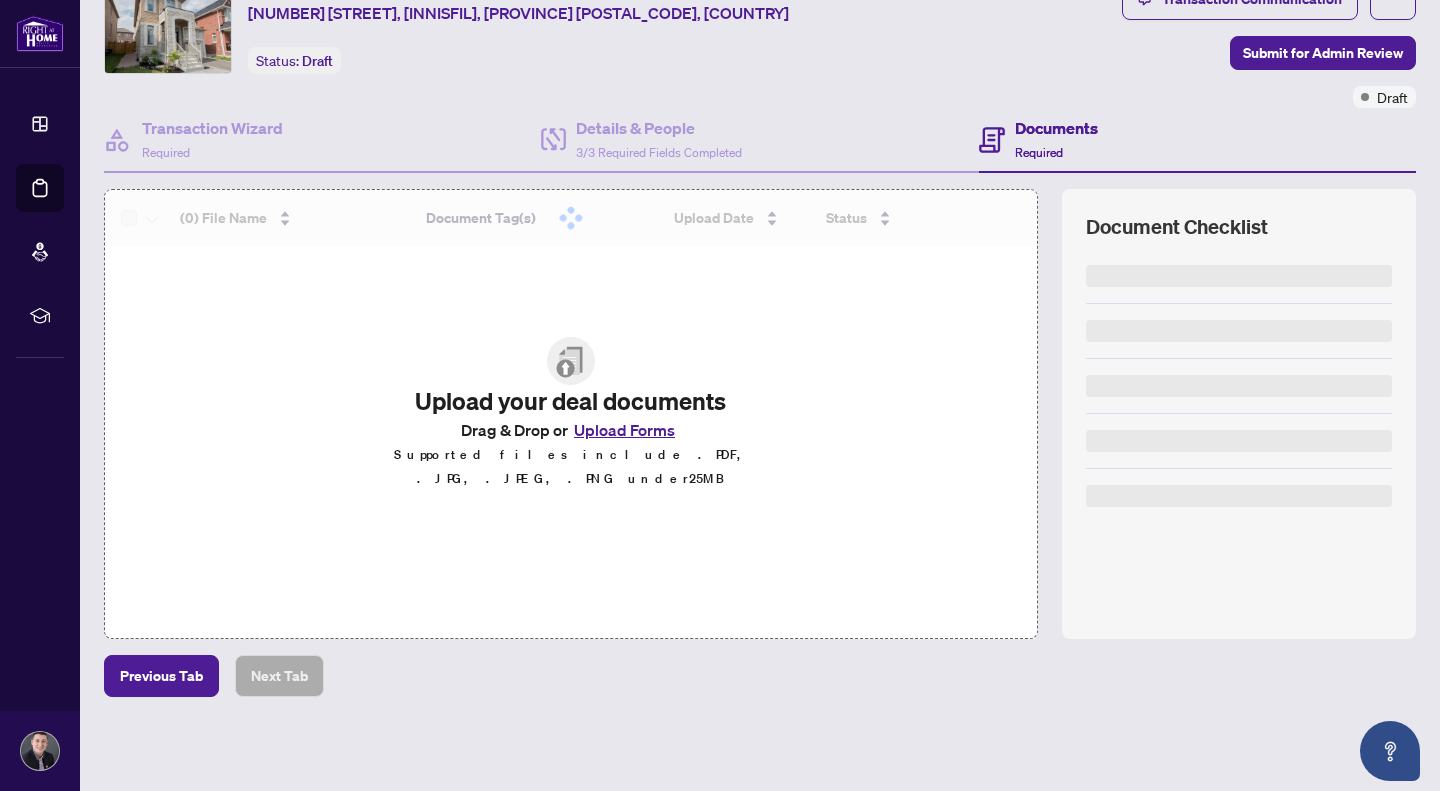 scroll, scrollTop: 83, scrollLeft: 0, axis: vertical 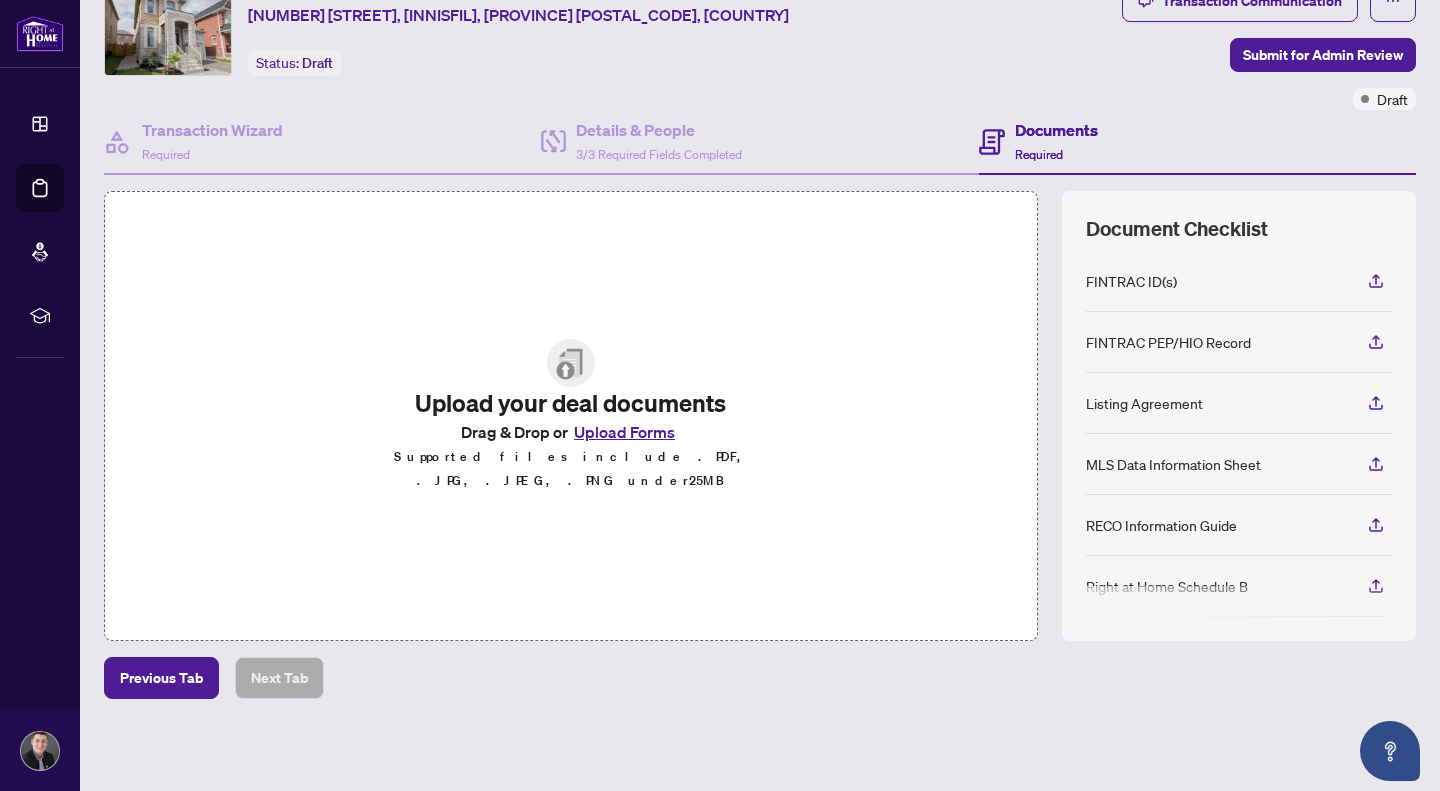click on "Upload your deal documents" at bounding box center [571, 403] 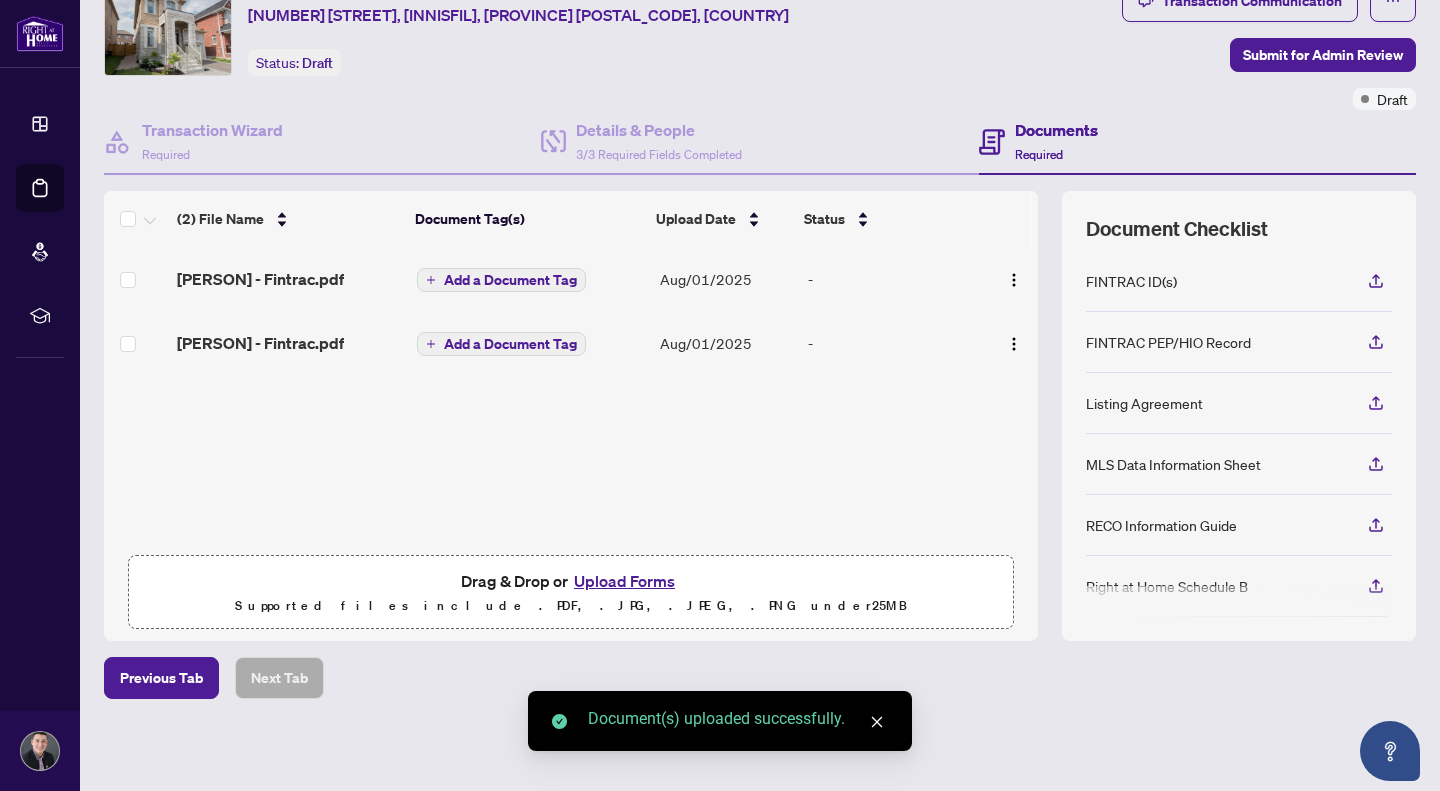 click on "Upload Forms" at bounding box center (624, 581) 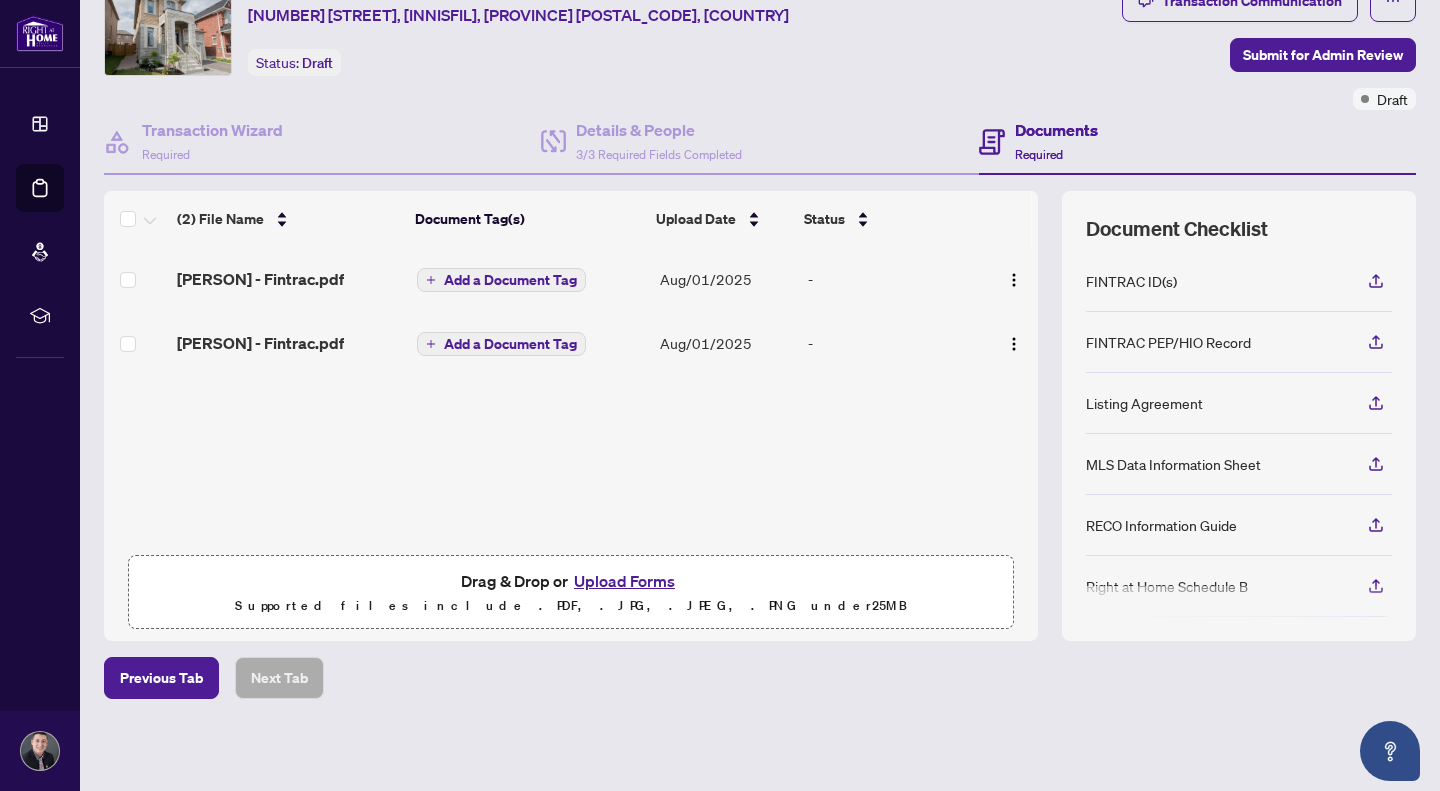 click on "Upload Forms" at bounding box center [624, 581] 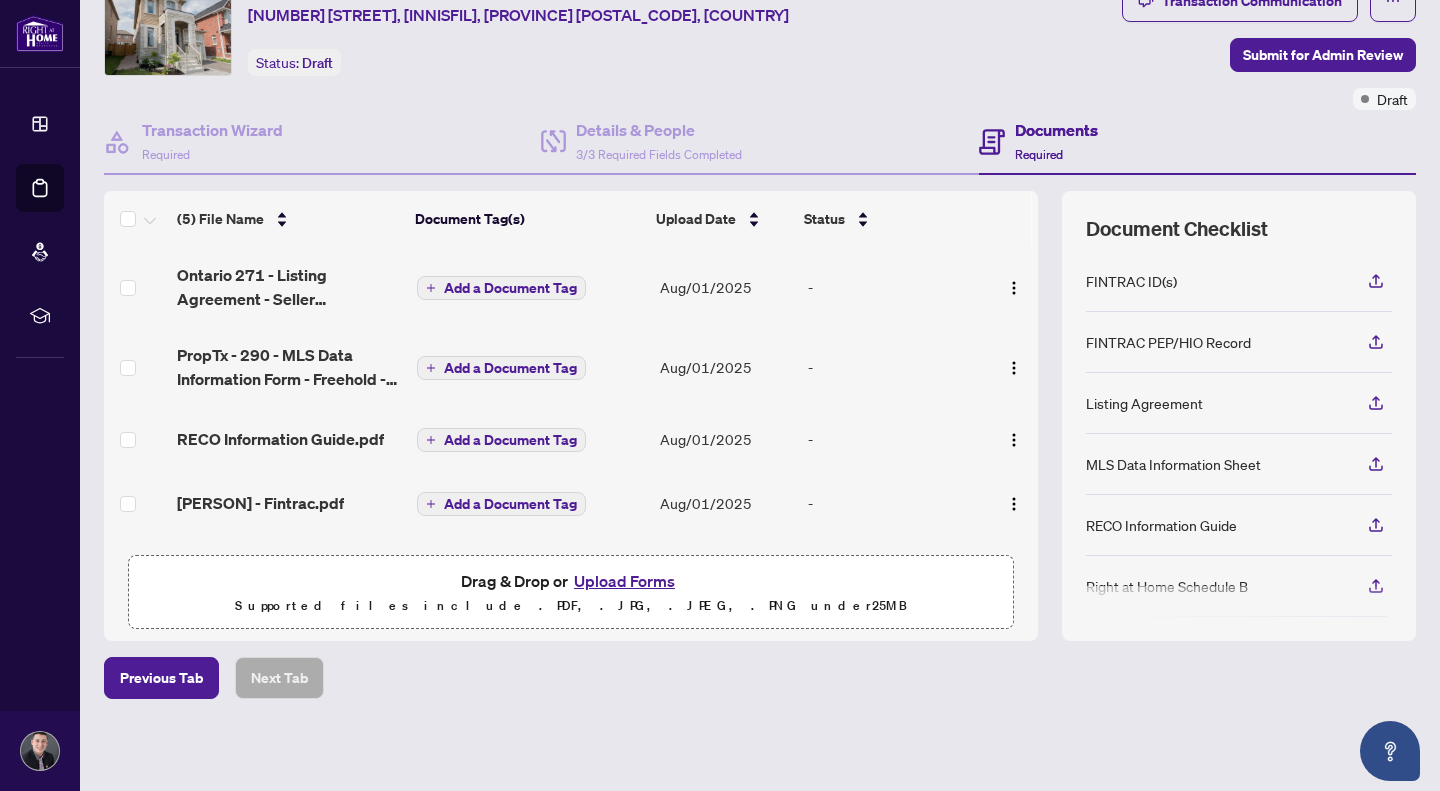 click on "Add a Document Tag" at bounding box center [510, 288] 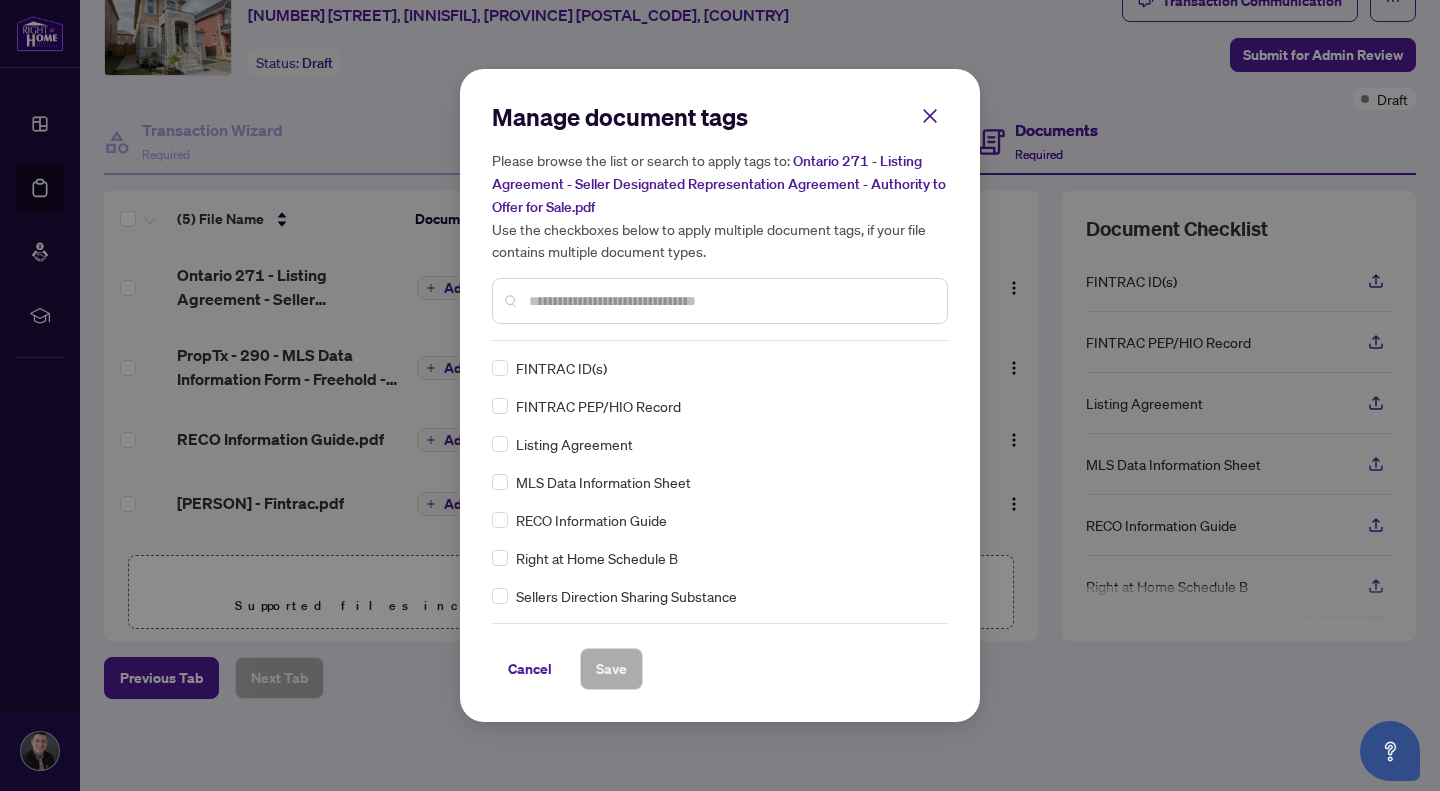 click on "Manage document tags Please browse the list or search to apply tags to:   Ontario 271 - Listing Agreement - Seller Designated Representation Agreement - Authority to Offer for Sale.pdf   Use the checkboxes below to apply multiple document tags, if your file contains multiple document types.   FINTRAC ID(s) FINTRAC PEP/HIO Record Listing Agreement MLS Data Information Sheet RECO Information Guide Right at Home Schedule B Sellers Direction Sharing Substance 208 Entry/Access to Property Seller Acknowledgement 244 Seller’s Direction re: Property/Offers 1st Page of the APS Advance Paperwork Agent Correspondence Agreement of Assignment of Purchase and Sale Agreement of Purchase and Sale Agreement to Cooperate /Broker Referral Agreement to Lease Articles of Incorporation Back to Vendor Letter Belongs to Another Transaction Builder's Consent Buyer Designated Representation Agreement Buyer Designated Representation Agreement Buyers Lawyer Information Certificate of Estate Trustee(s) Client Refused to Sign Co-op EFT" at bounding box center [720, 395] 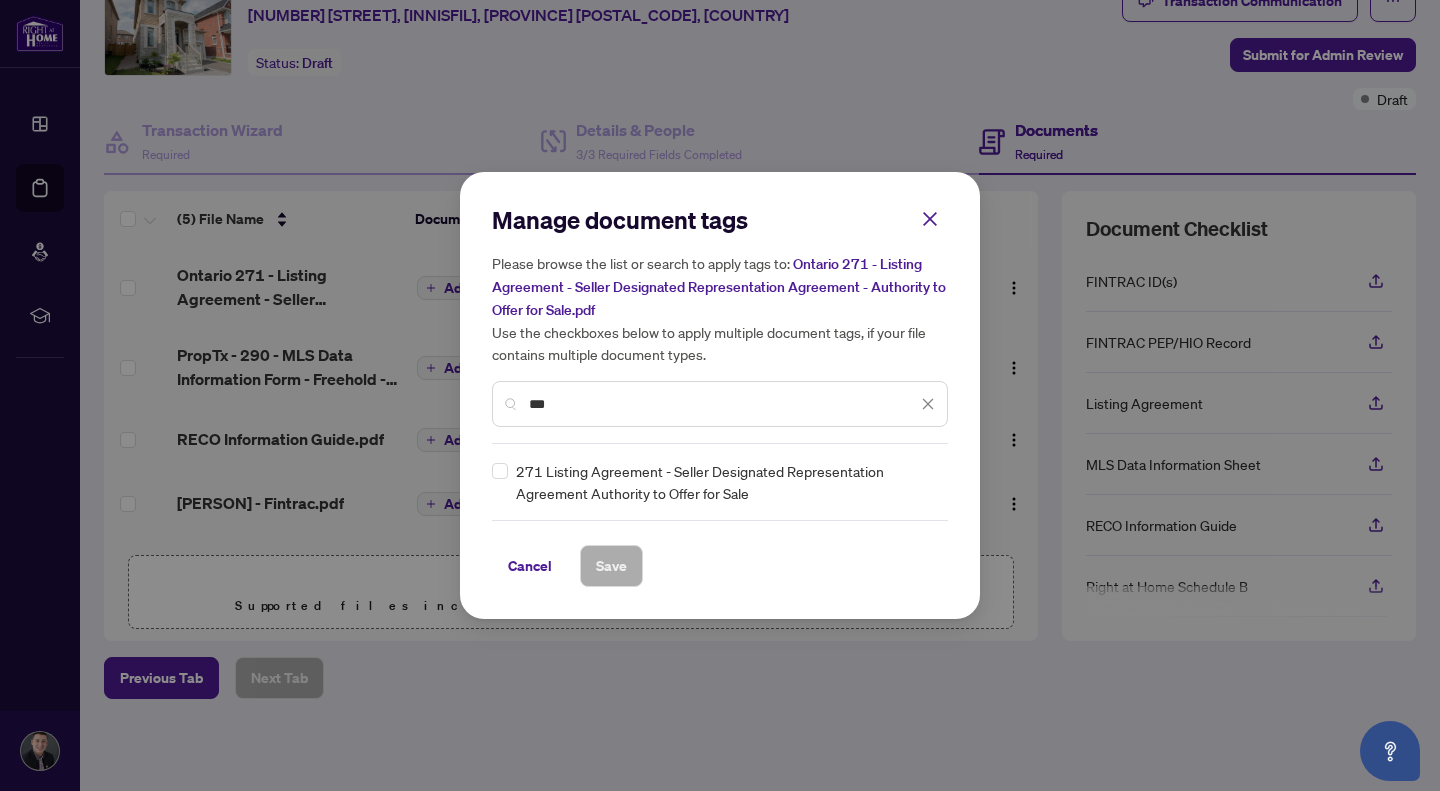 type on "***" 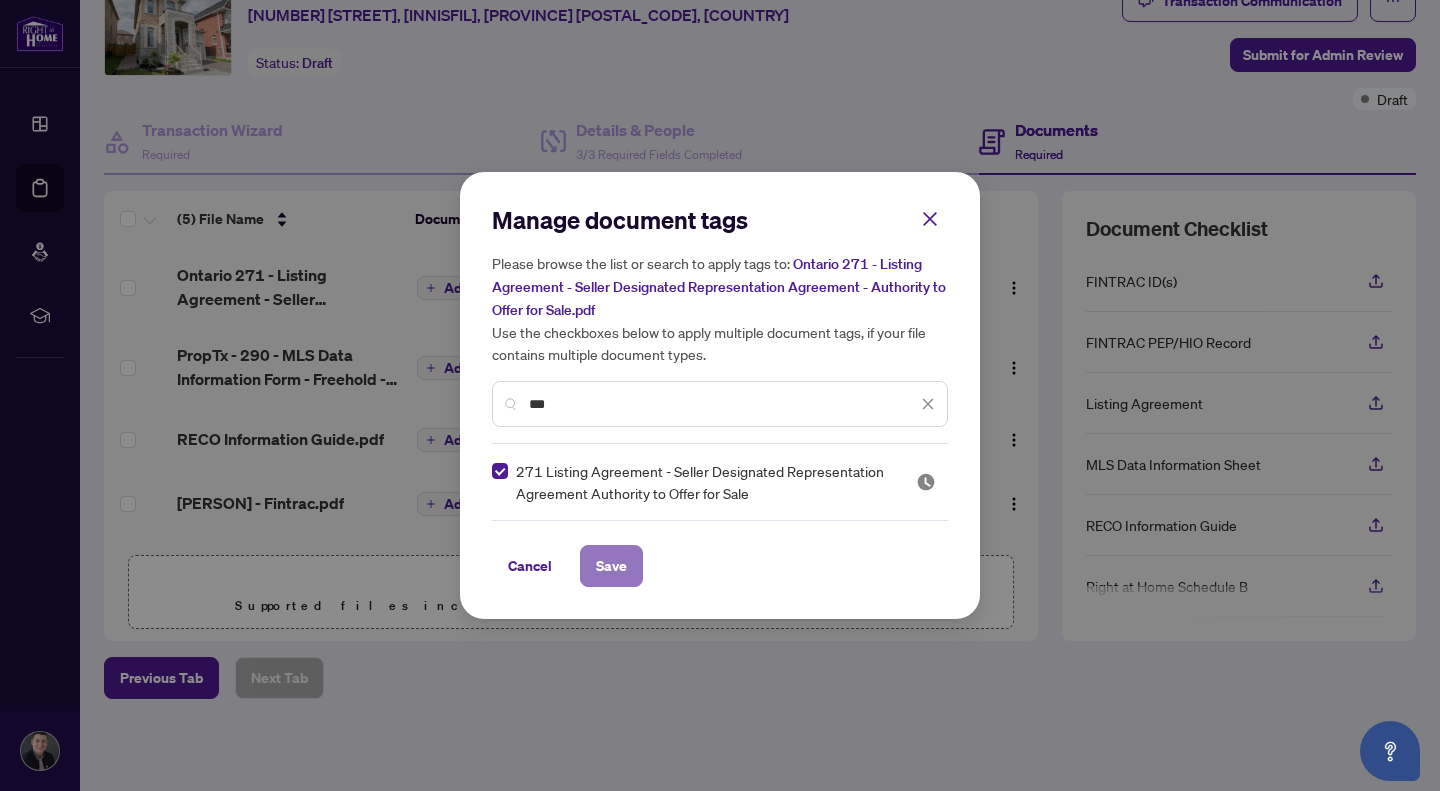 click on "Save" at bounding box center (611, 566) 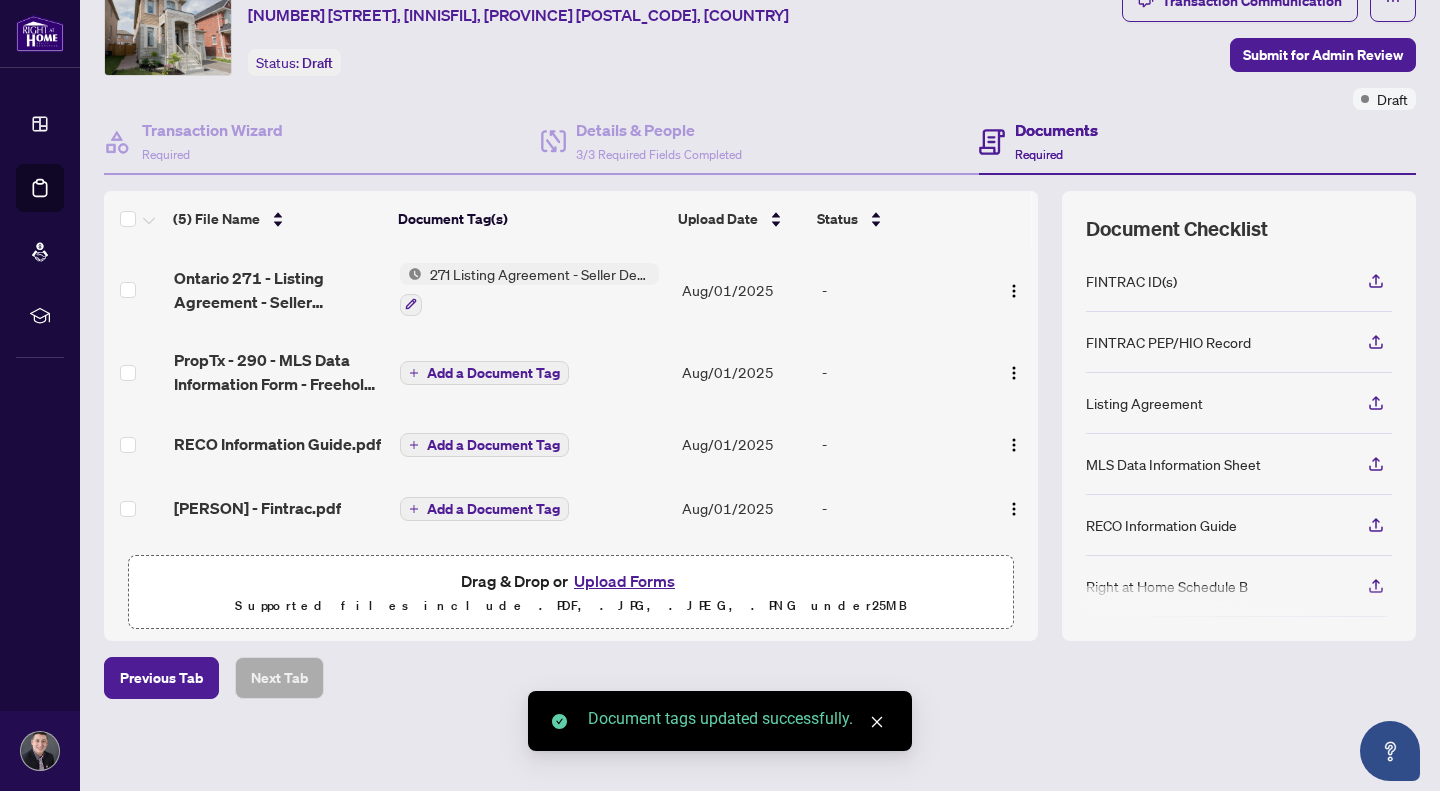 click on "Add a Document Tag" at bounding box center (493, 373) 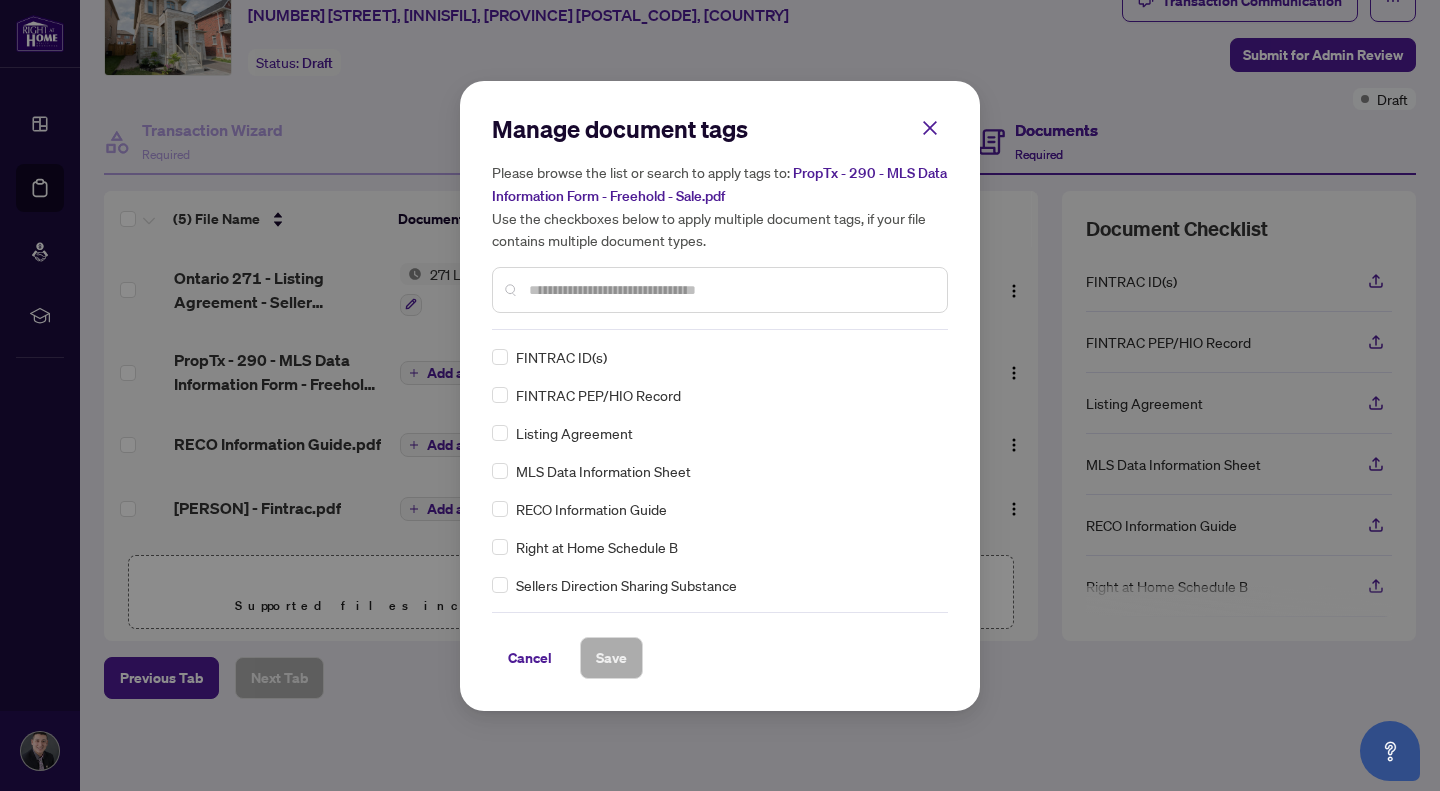 click at bounding box center (730, 290) 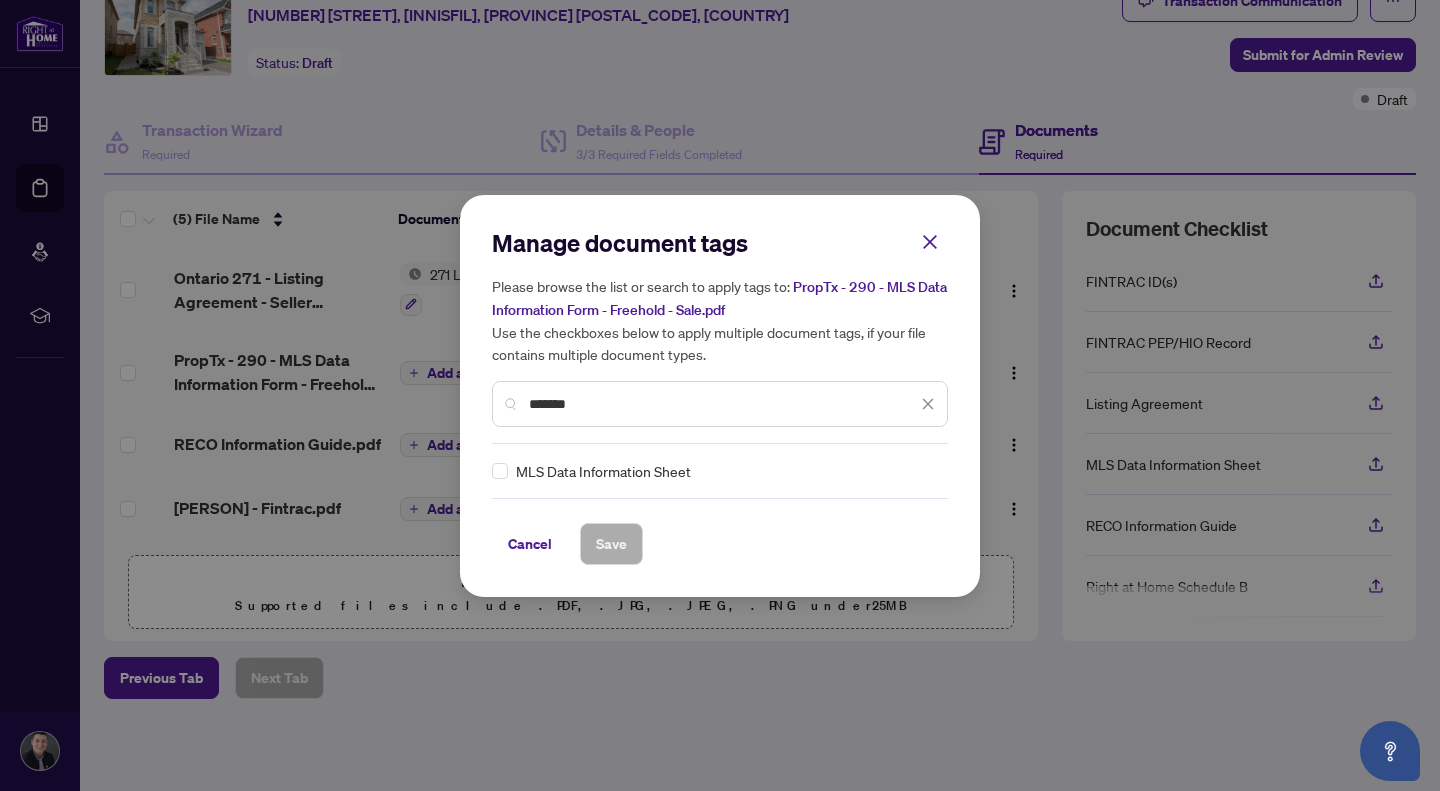 type on "*******" 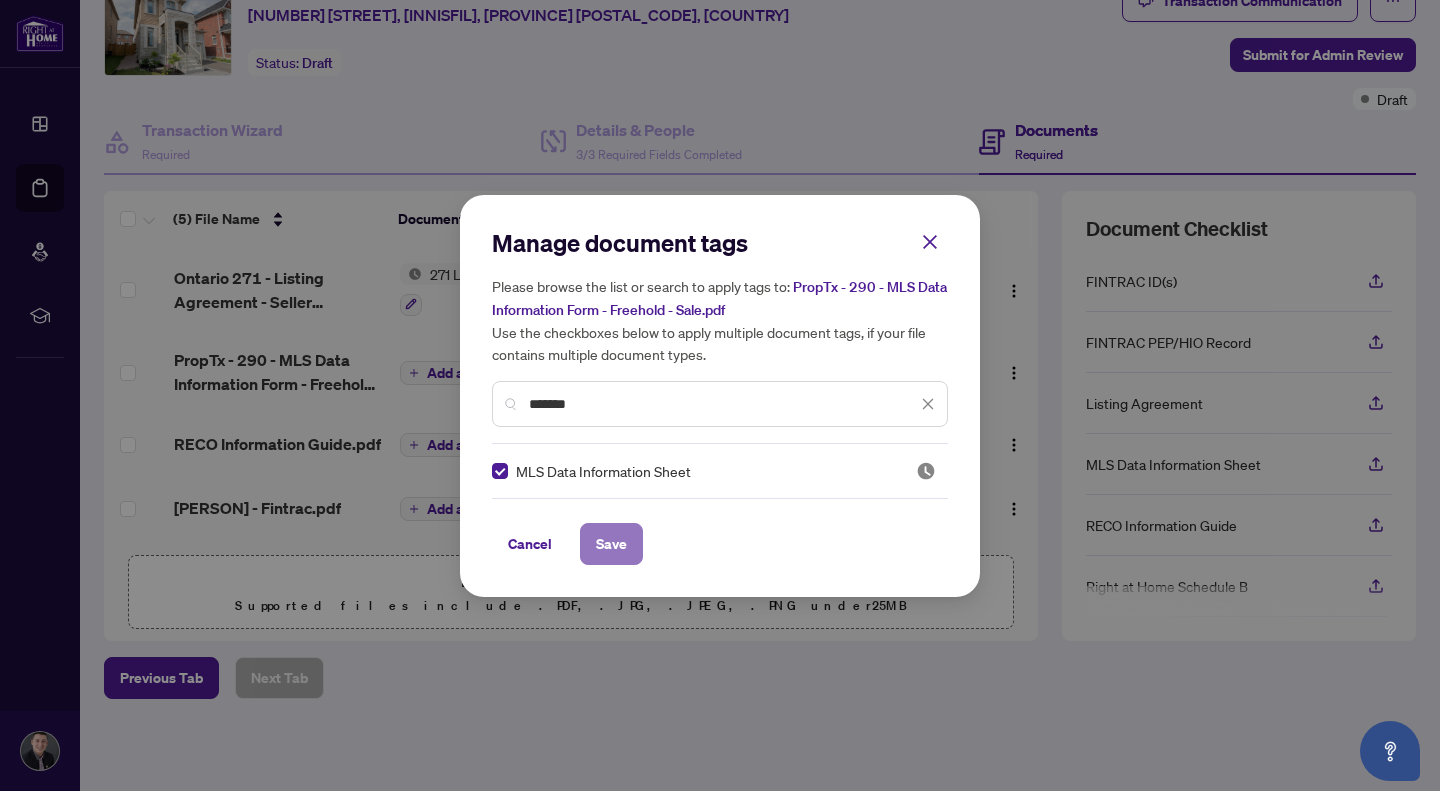 click on "Save" at bounding box center [611, 544] 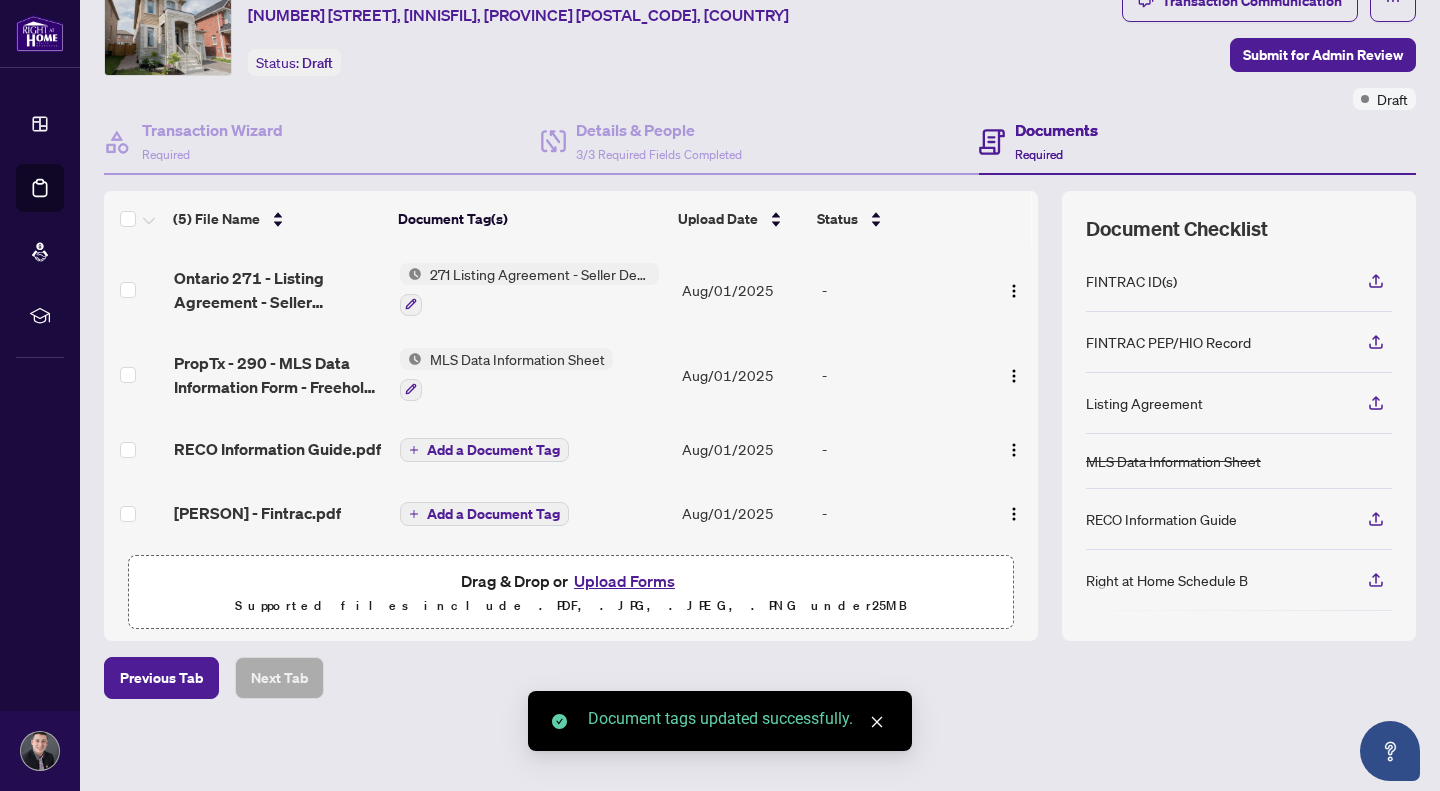 click on "Add a Document Tag" at bounding box center [484, 450] 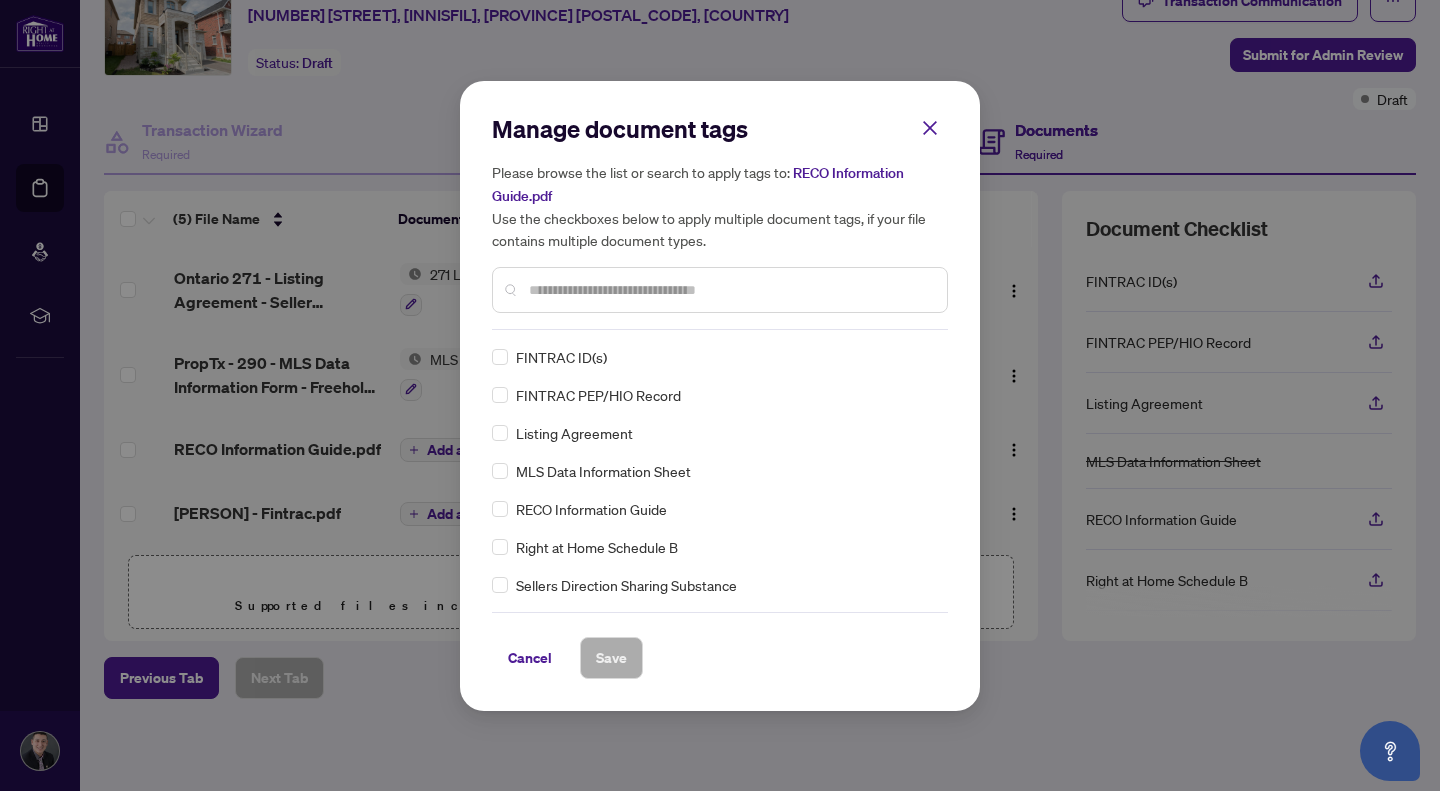 click at bounding box center [730, 290] 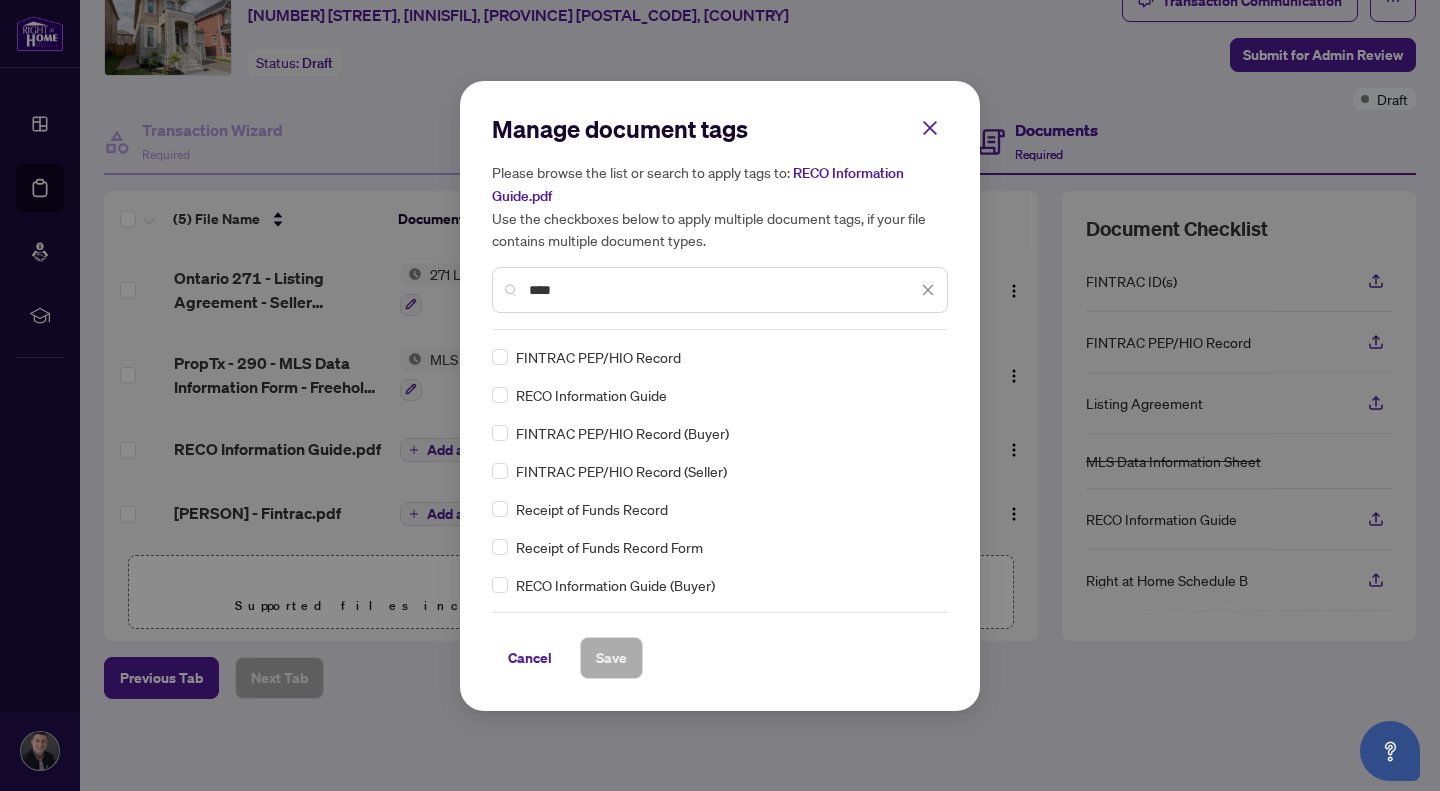 type on "****" 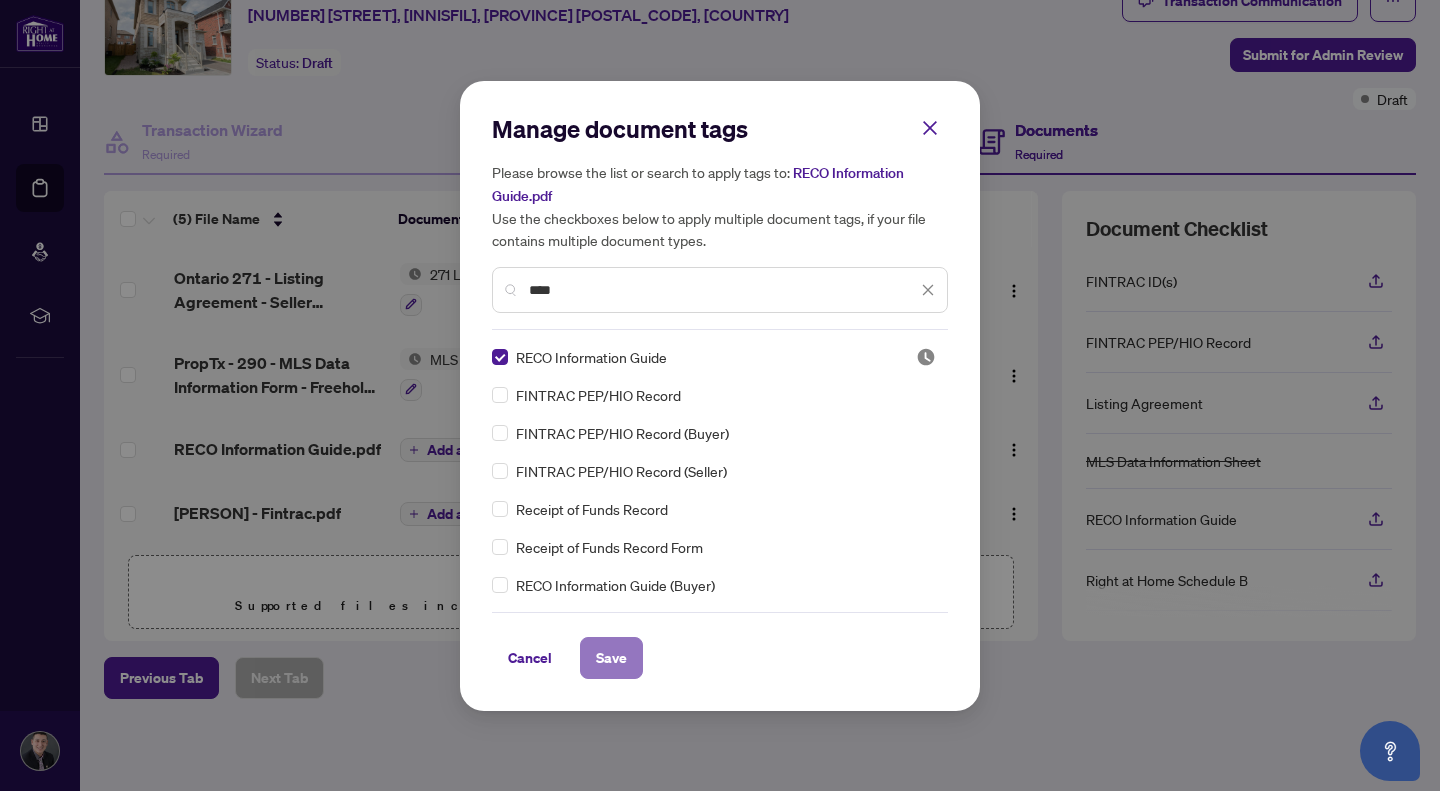 click on "Save" at bounding box center (611, 658) 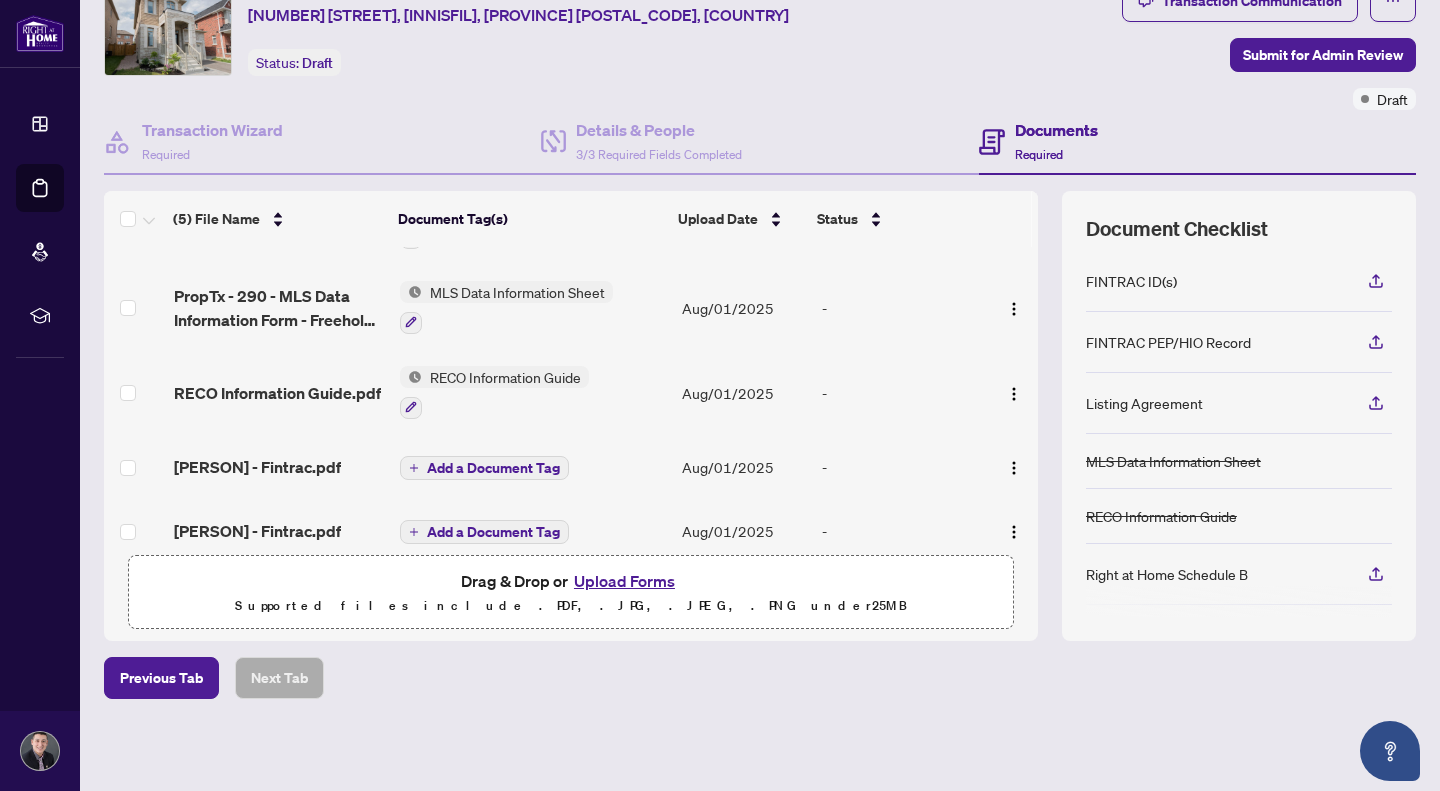scroll, scrollTop: 68, scrollLeft: 0, axis: vertical 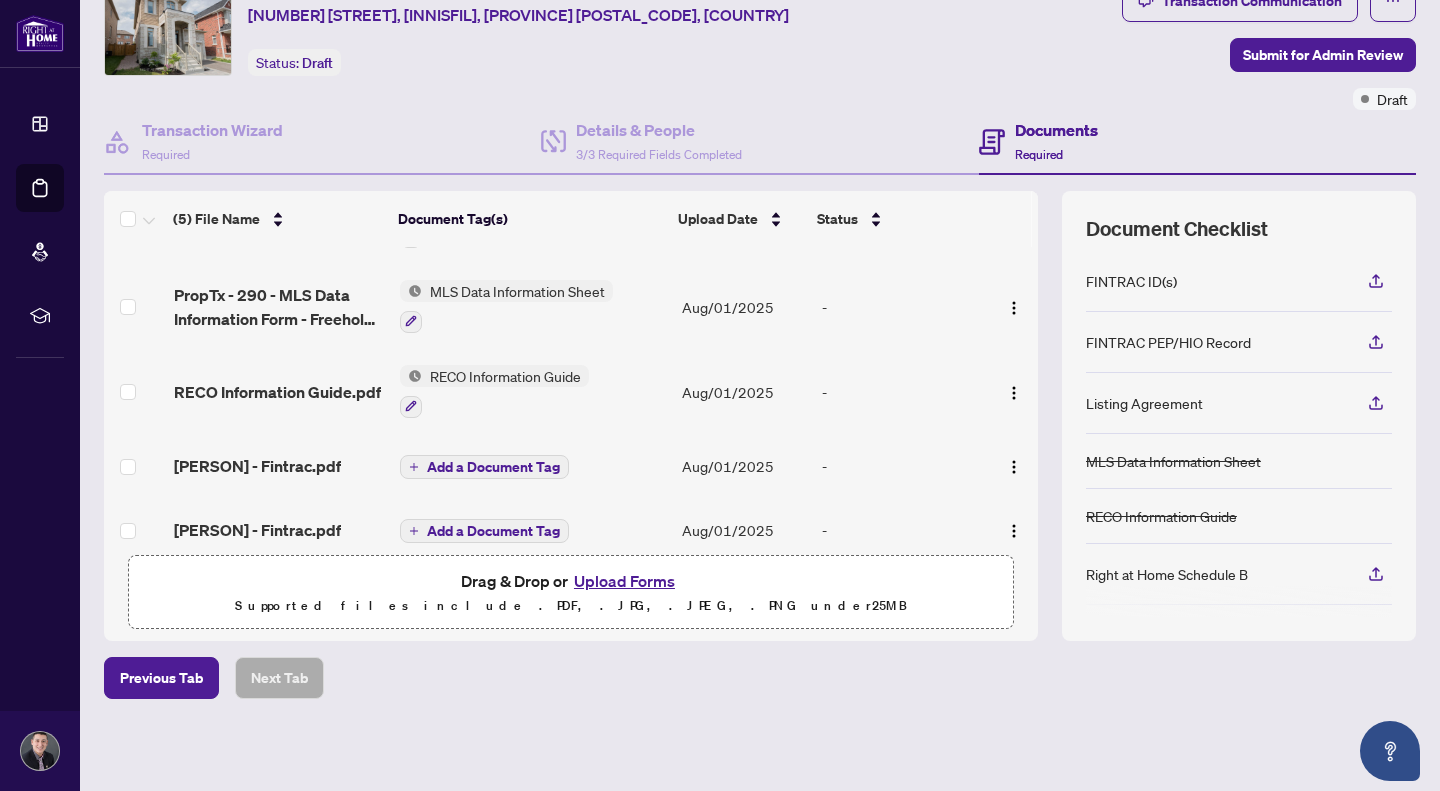 click on "Add a Document Tag" at bounding box center (493, 467) 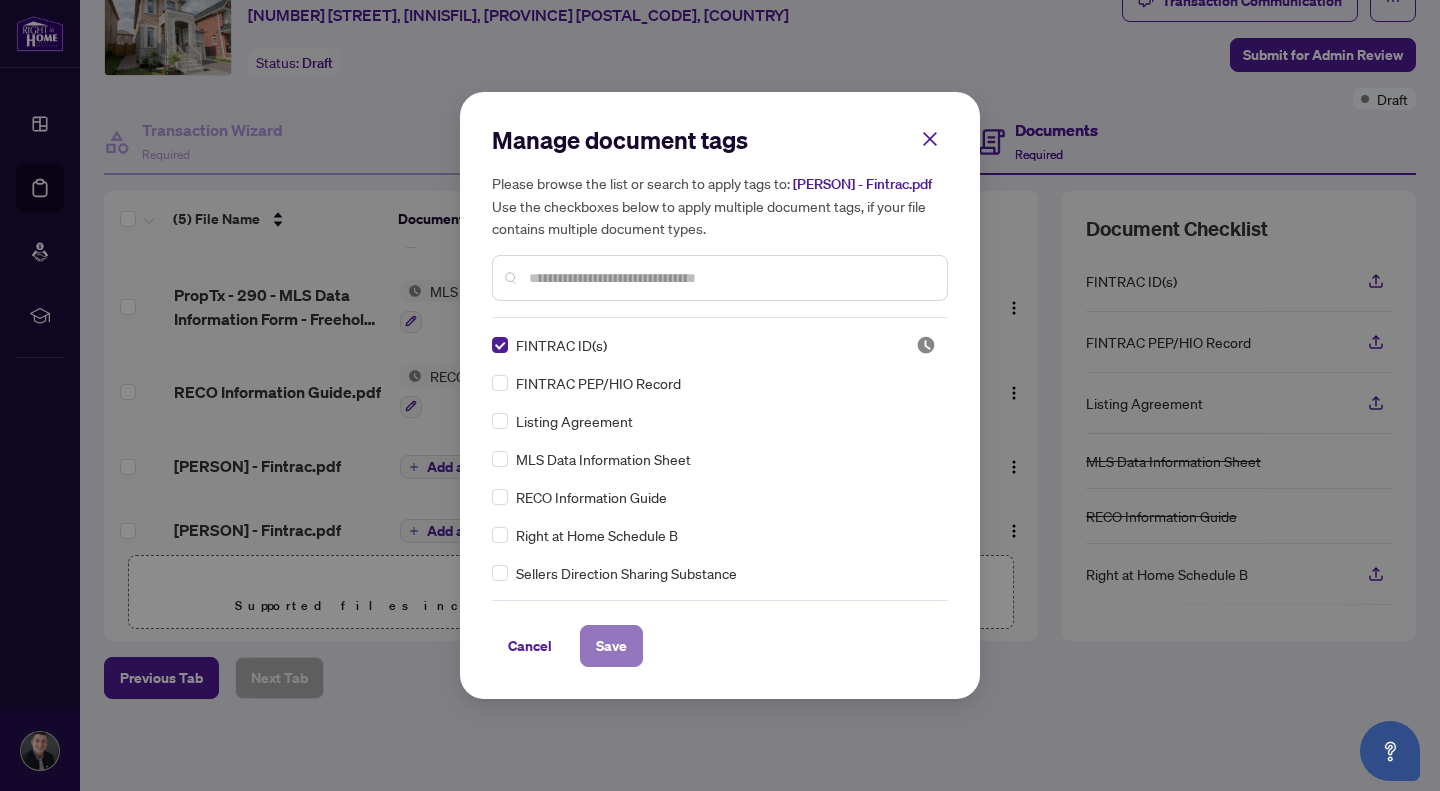 click on "Save" at bounding box center [611, 646] 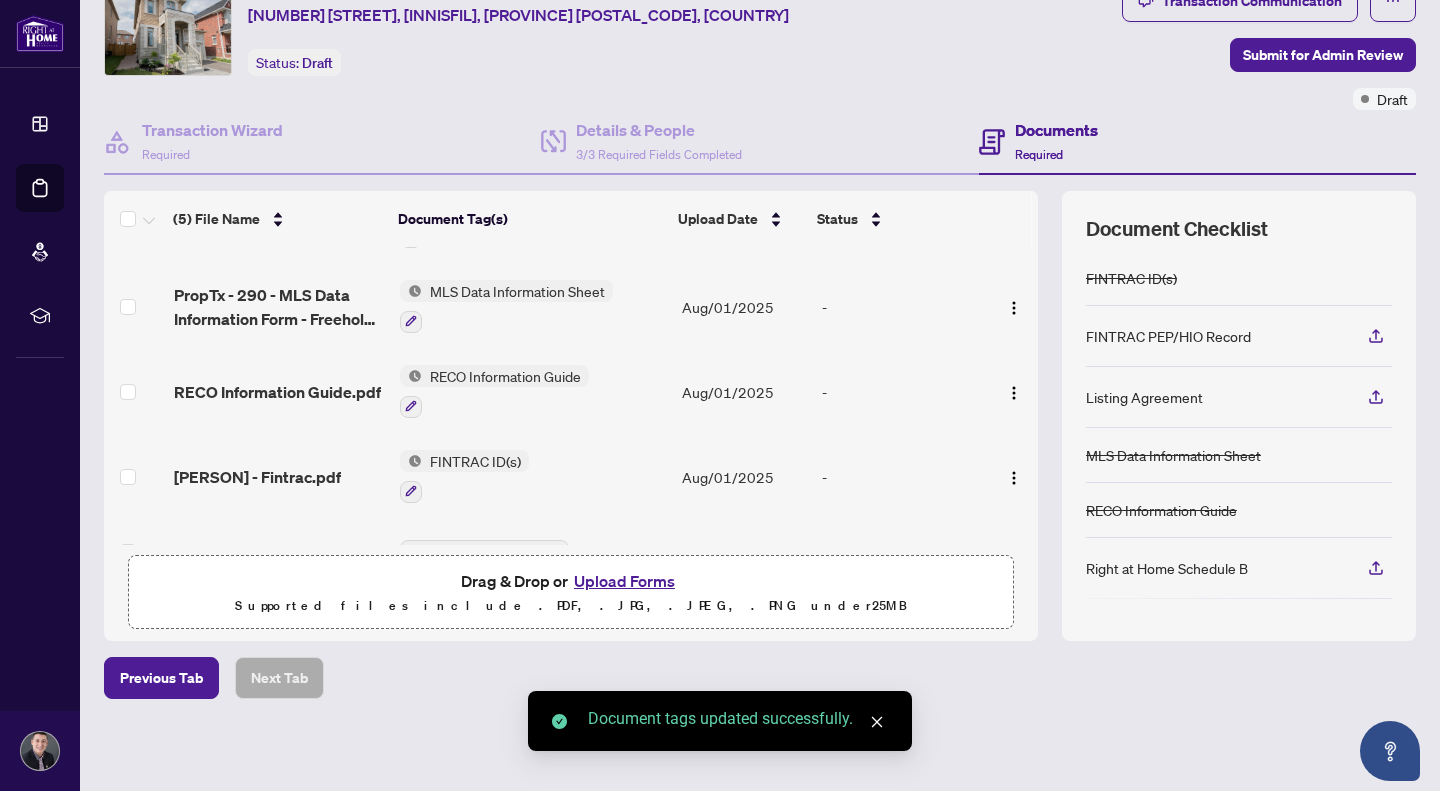 scroll, scrollTop: 109, scrollLeft: 0, axis: vertical 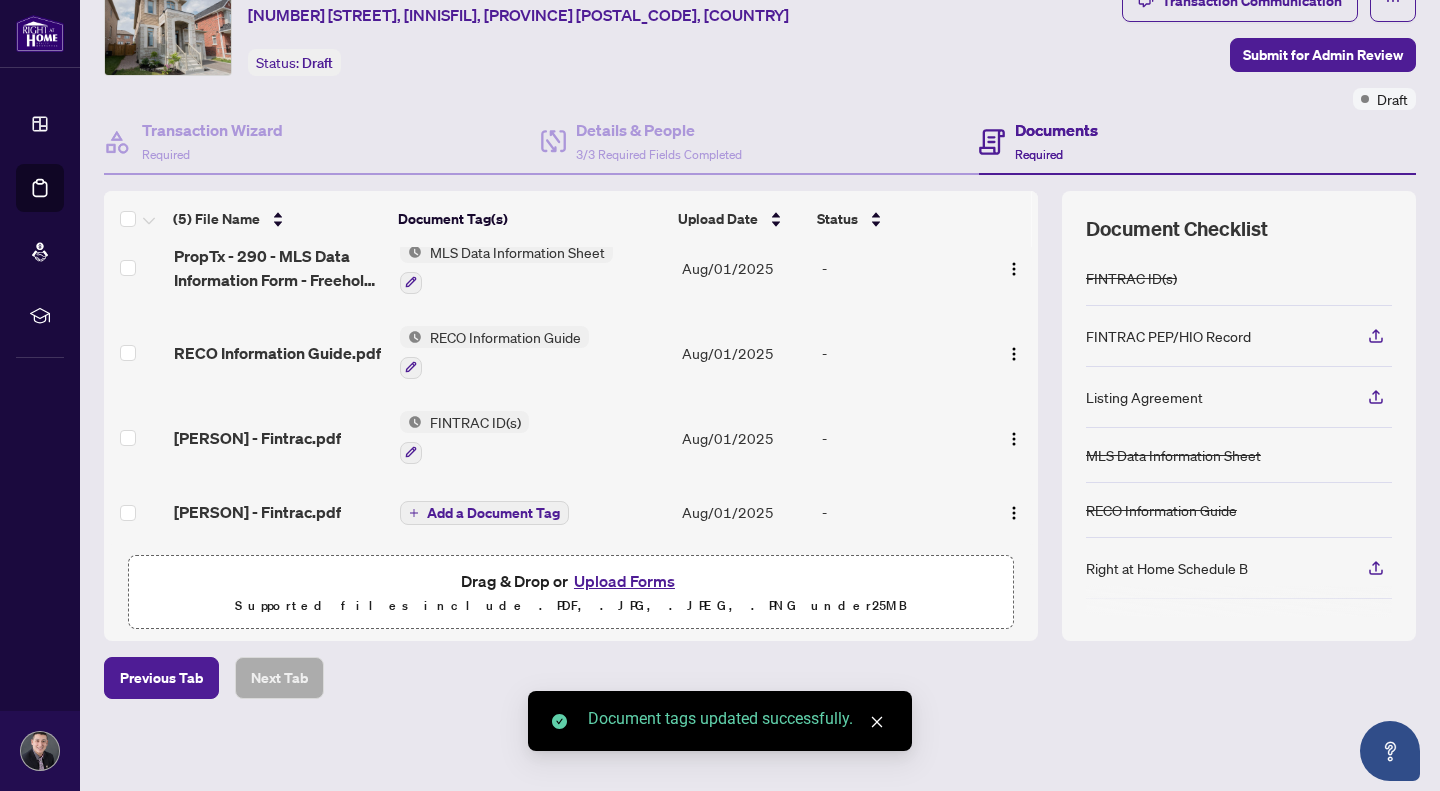 click on "Add a Document Tag" at bounding box center (484, 513) 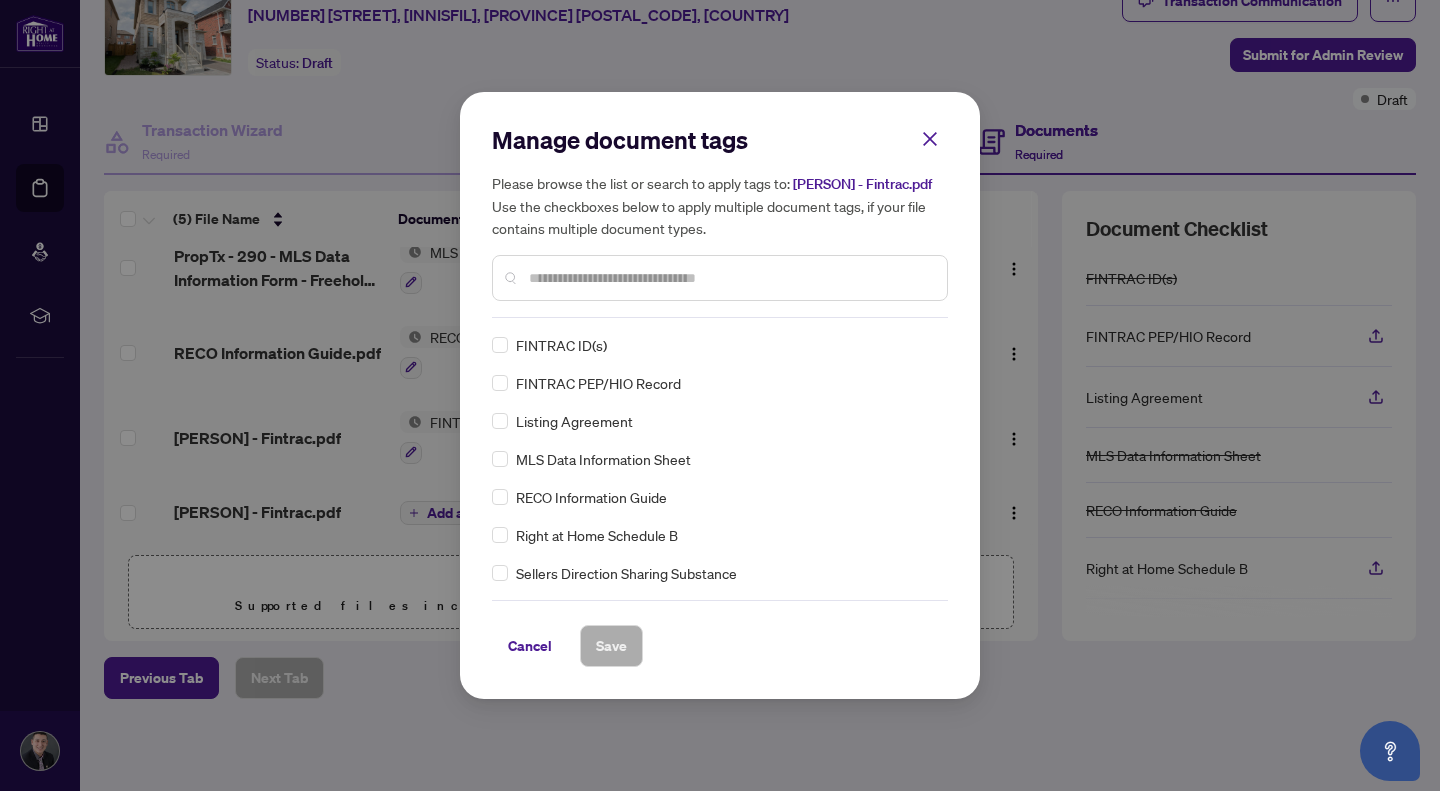 click on "Manage document tags Please browse the list or search to apply tags to:   [PERSON] - Fintrac.pdf   Use the checkboxes below to apply multiple document tags, if your file contains multiple document types." at bounding box center [720, 221] 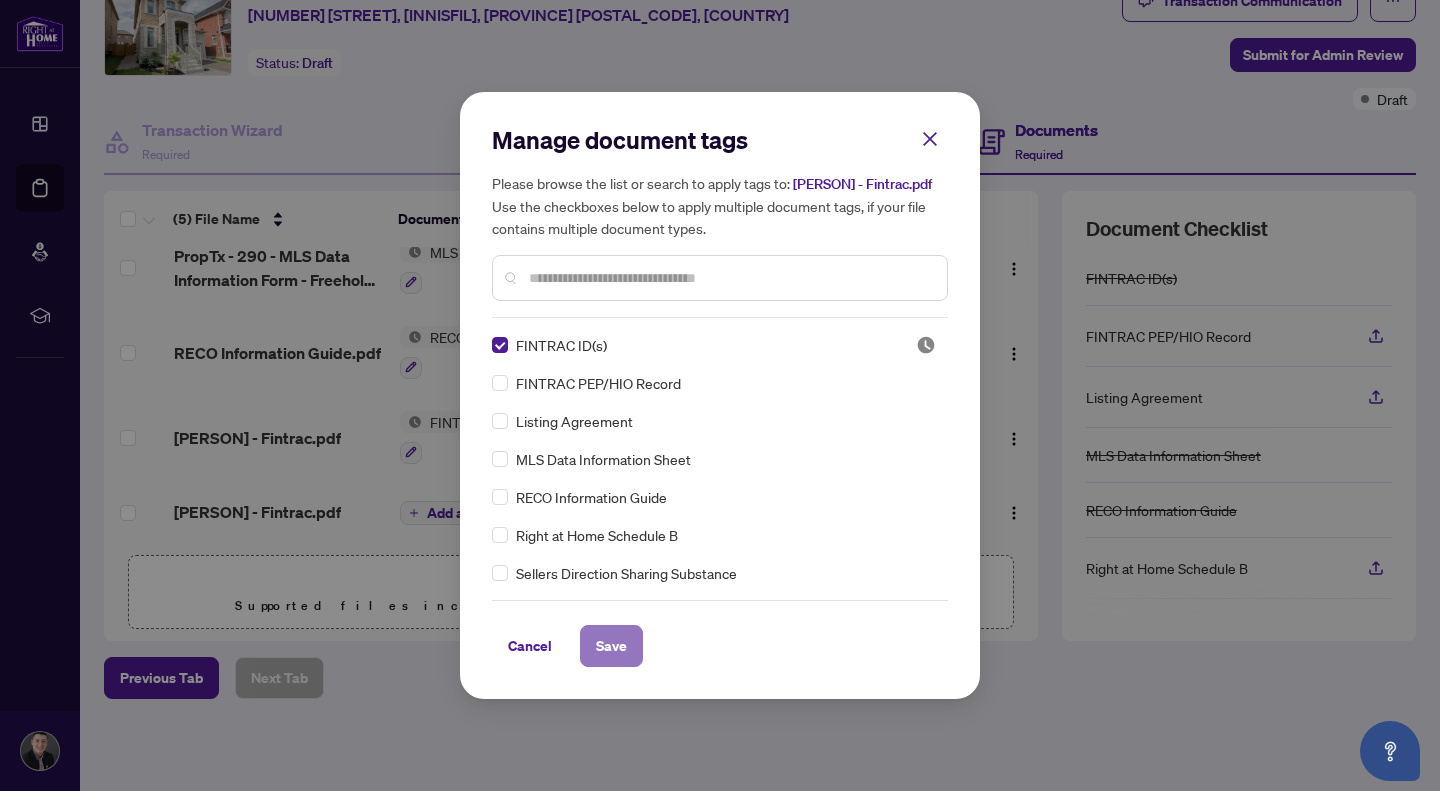 click on "Save" at bounding box center [611, 646] 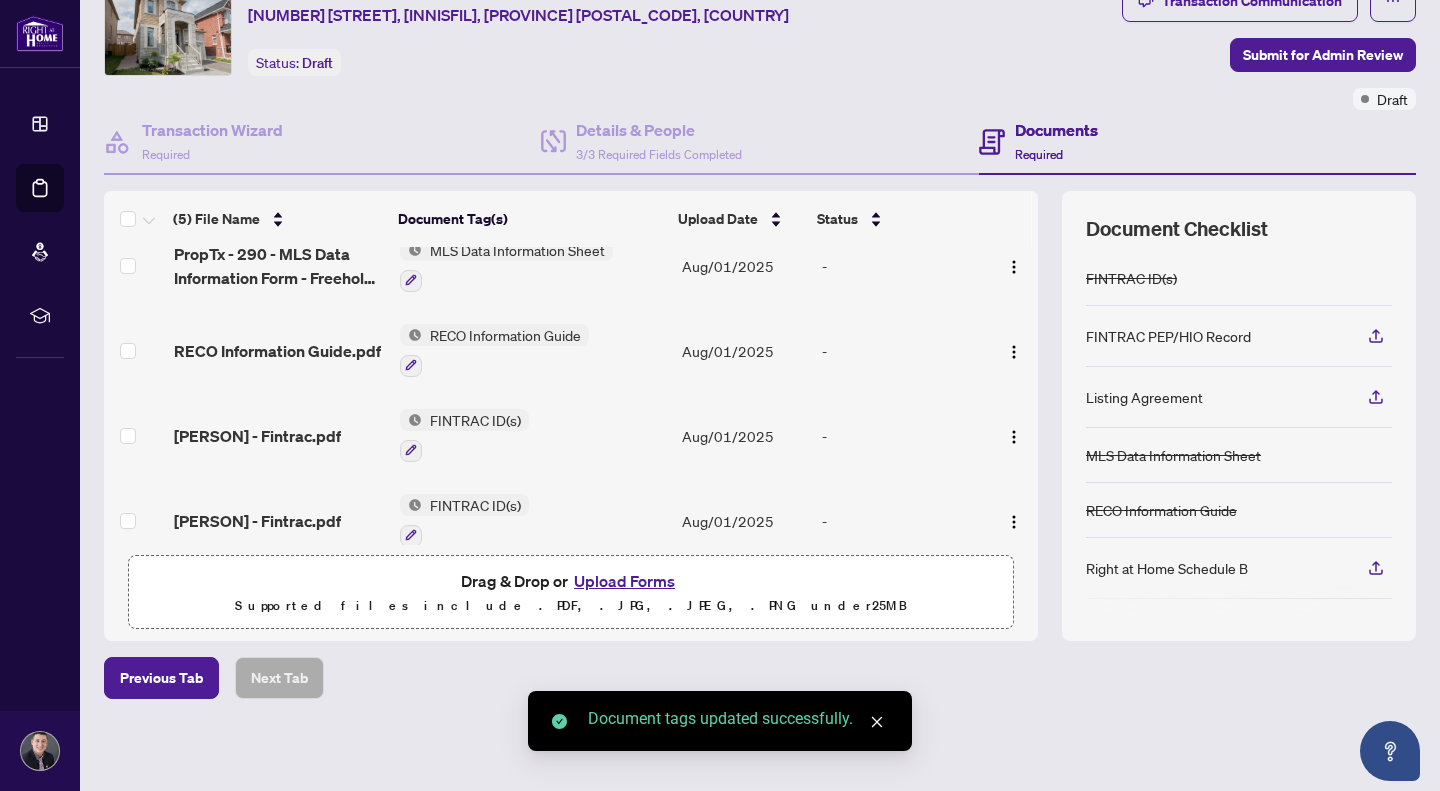 click on "Previous Tab Next Tab" at bounding box center (760, 678) 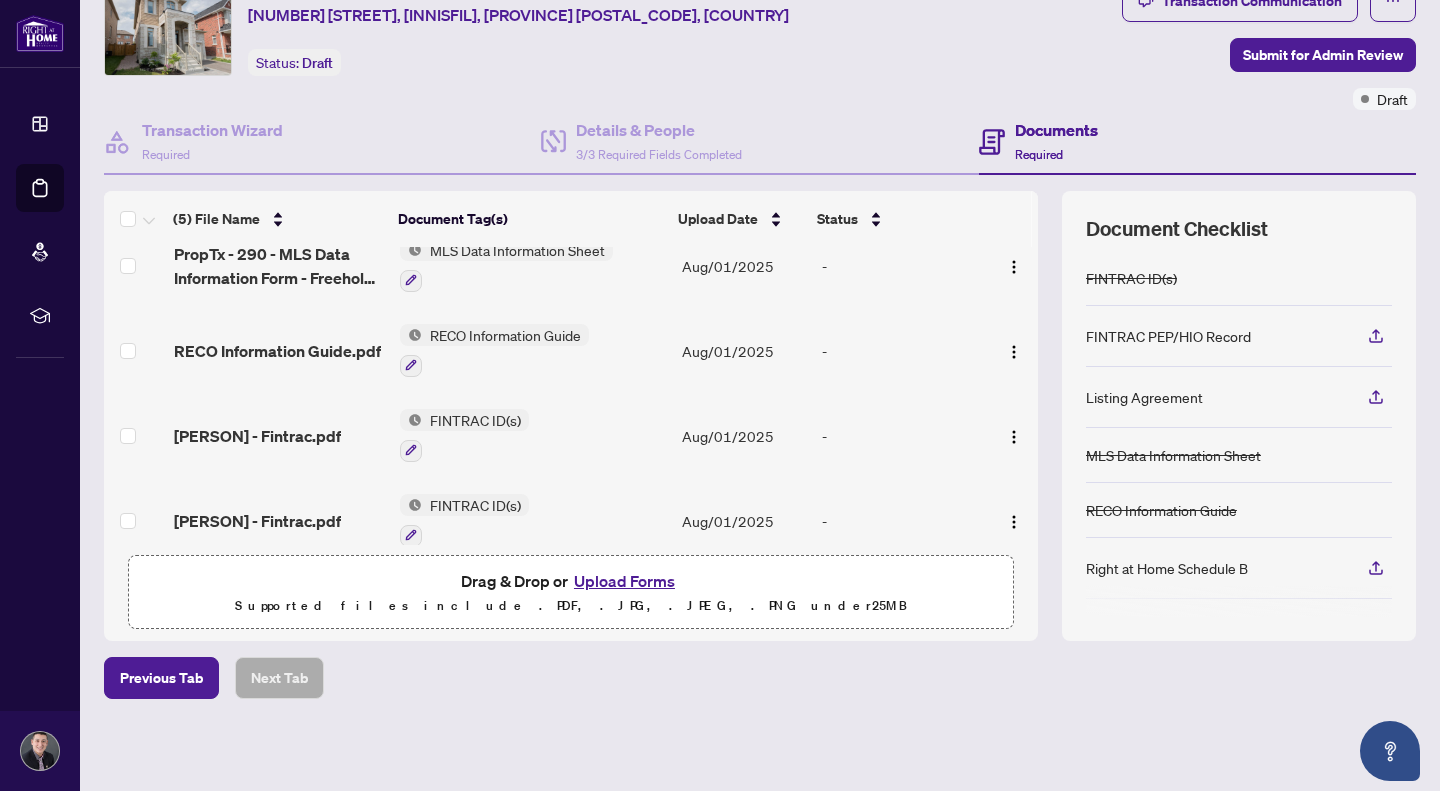 scroll, scrollTop: 0, scrollLeft: 0, axis: both 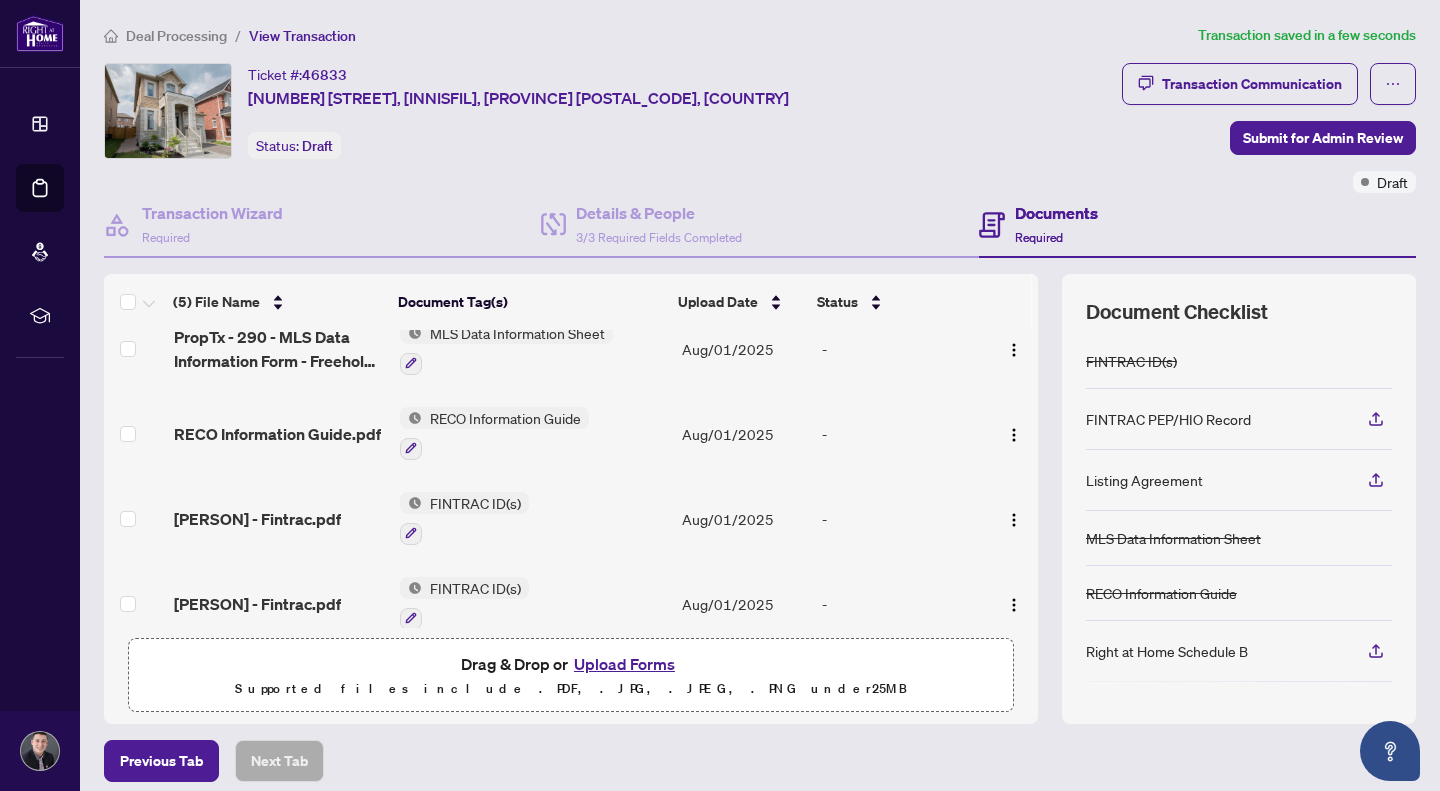click on "Transaction Communication Submit for Admin Review Draft" at bounding box center [1269, 128] 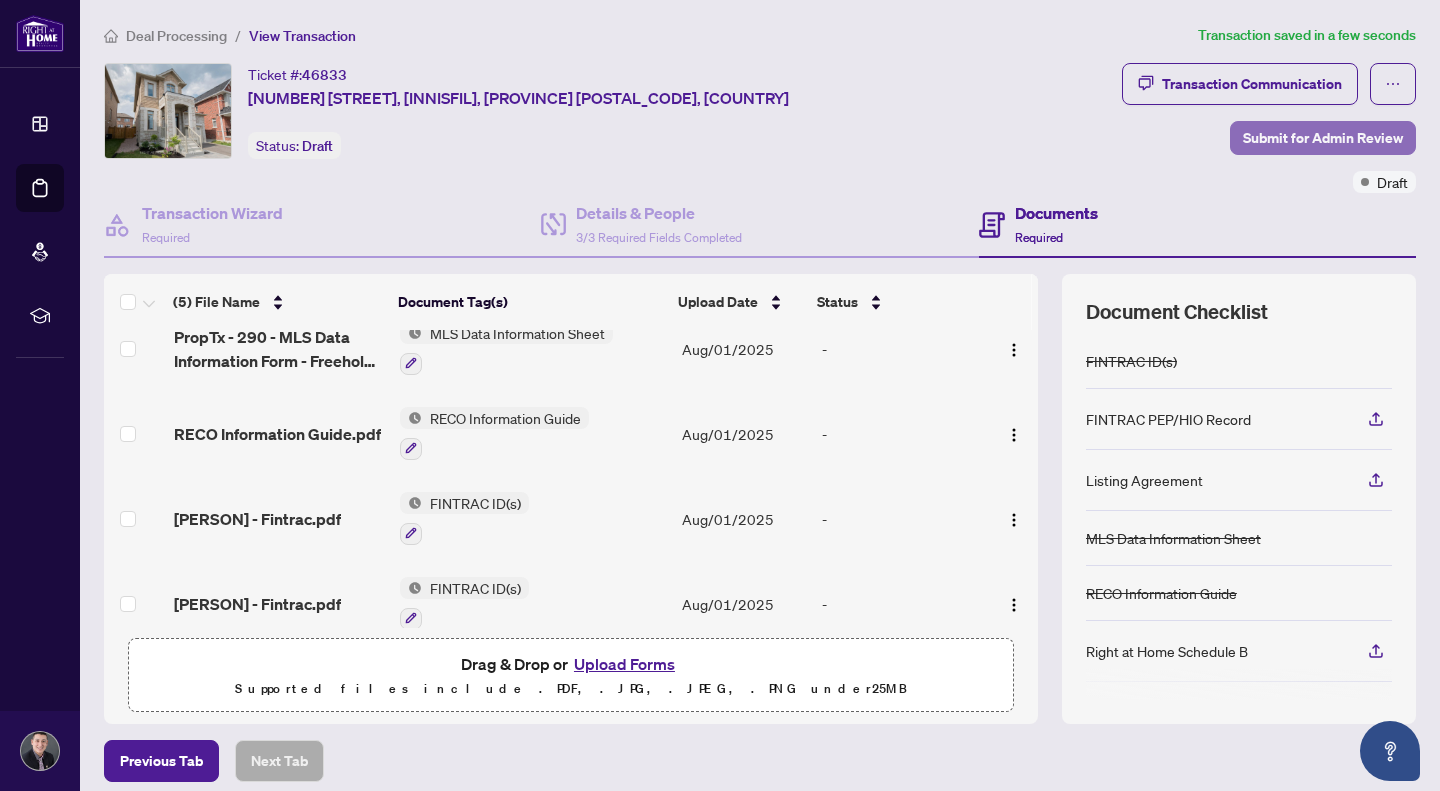 click on "Submit for Admin Review" at bounding box center [1323, 138] 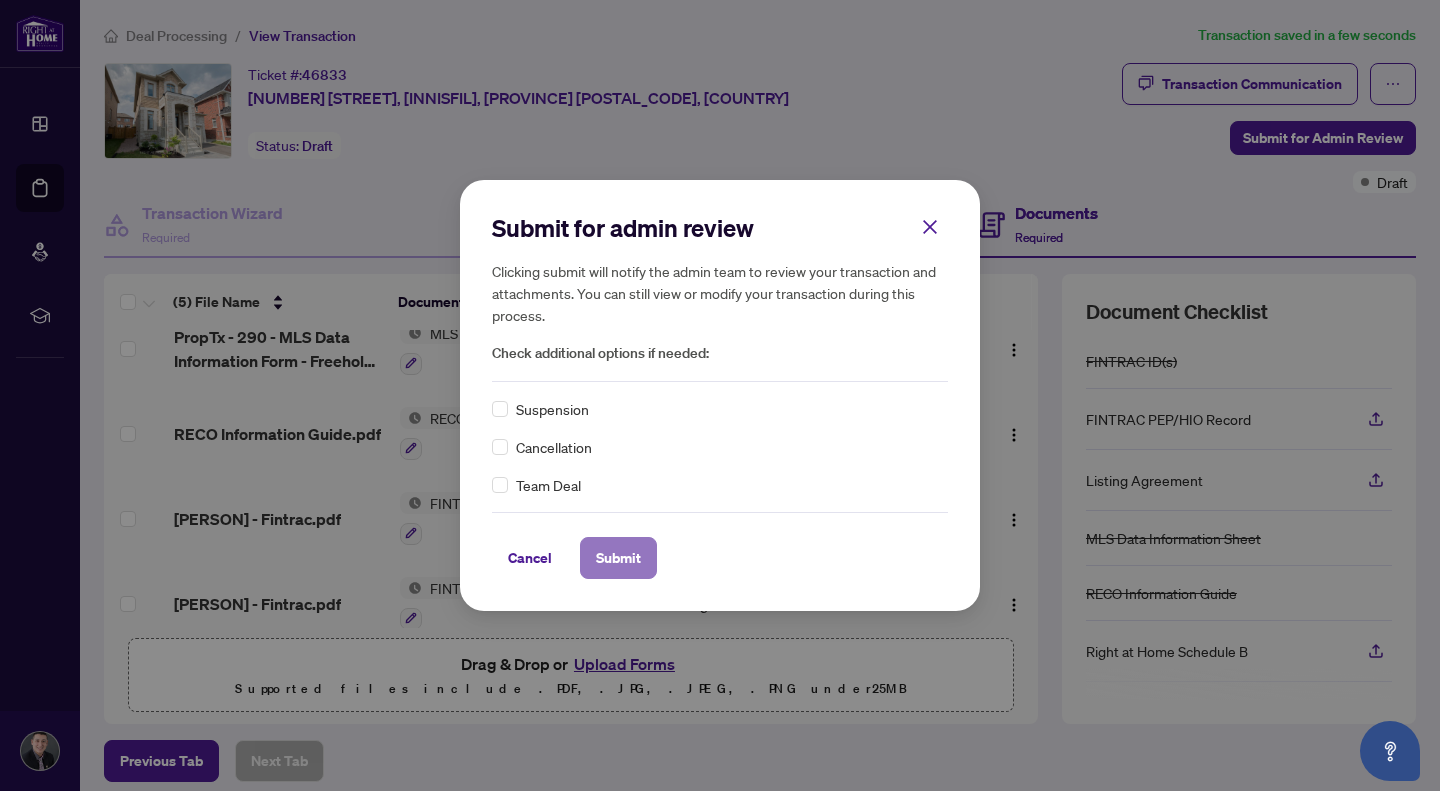 click on "Submit" at bounding box center (618, 558) 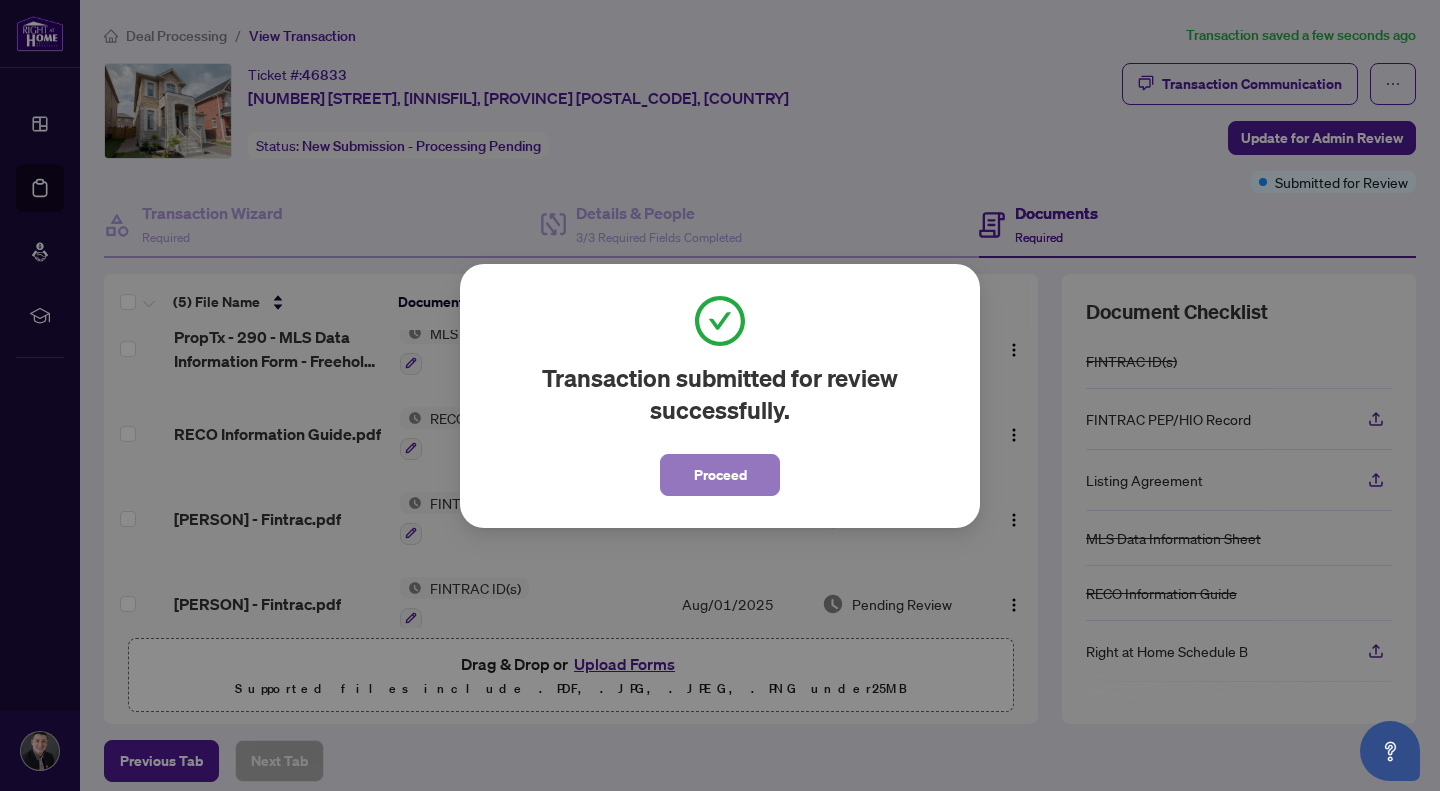 click on "Proceed" at bounding box center [720, 475] 